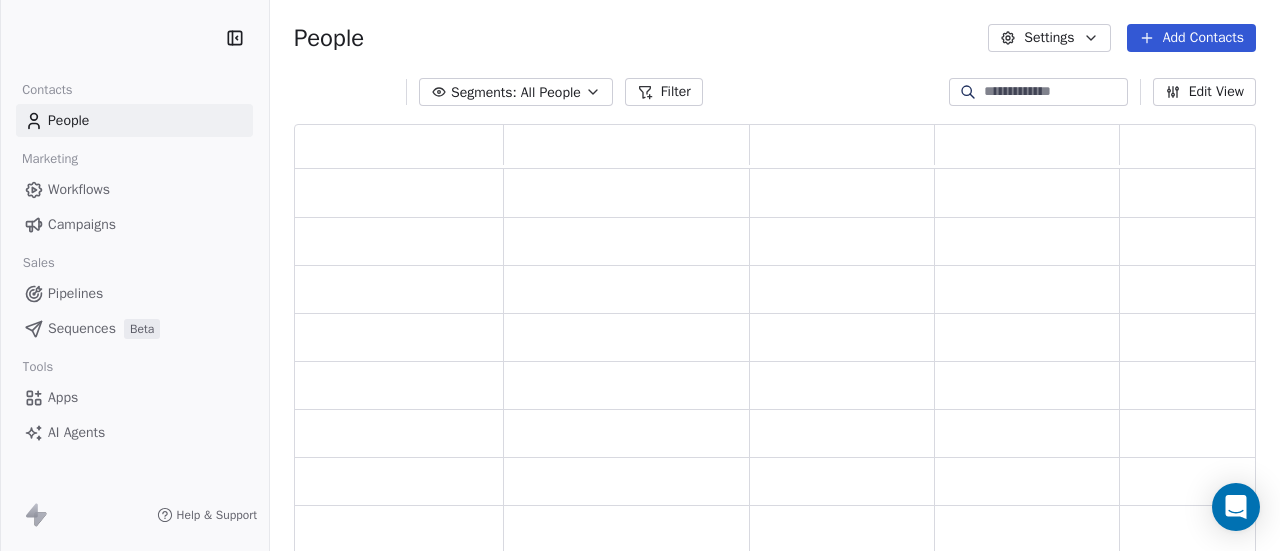 scroll, scrollTop: 0, scrollLeft: 0, axis: both 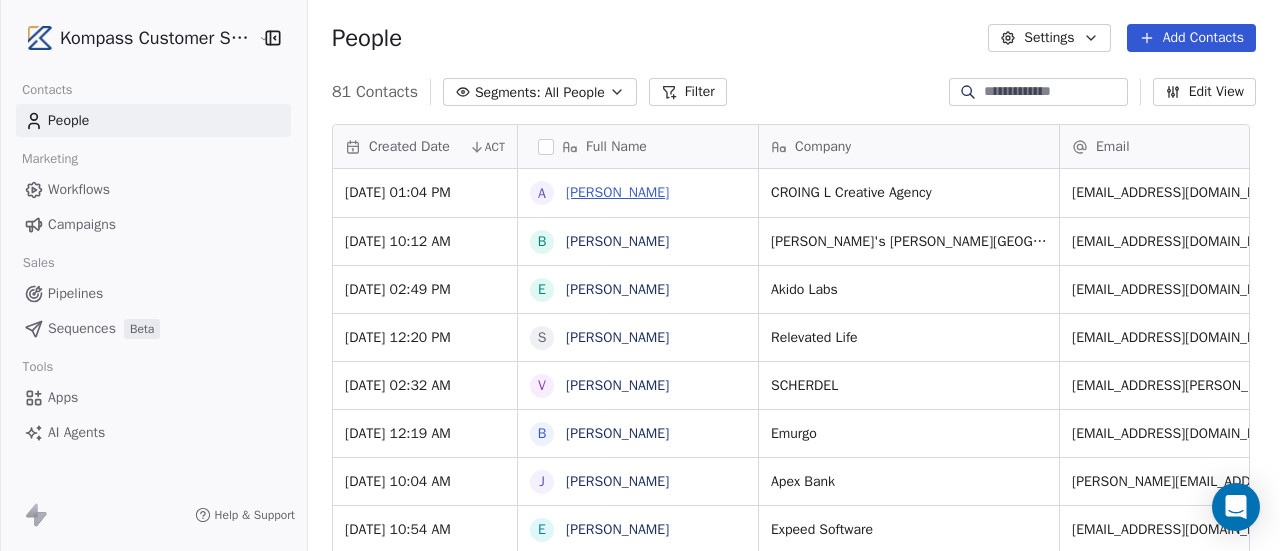 click on "[PERSON_NAME]" at bounding box center [617, 192] 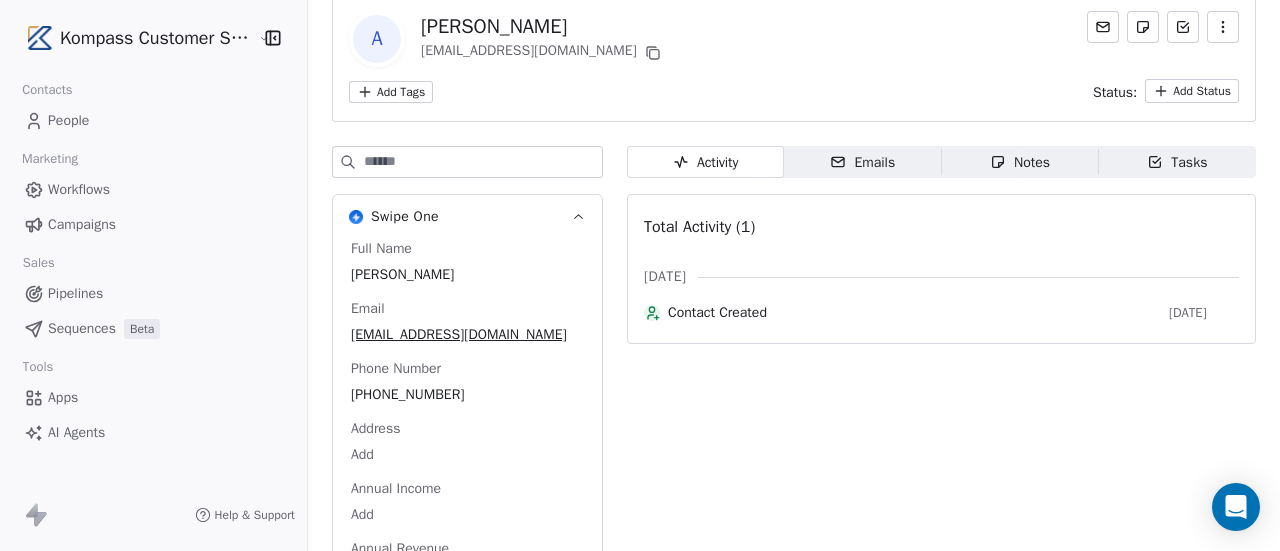 scroll, scrollTop: 196, scrollLeft: 0, axis: vertical 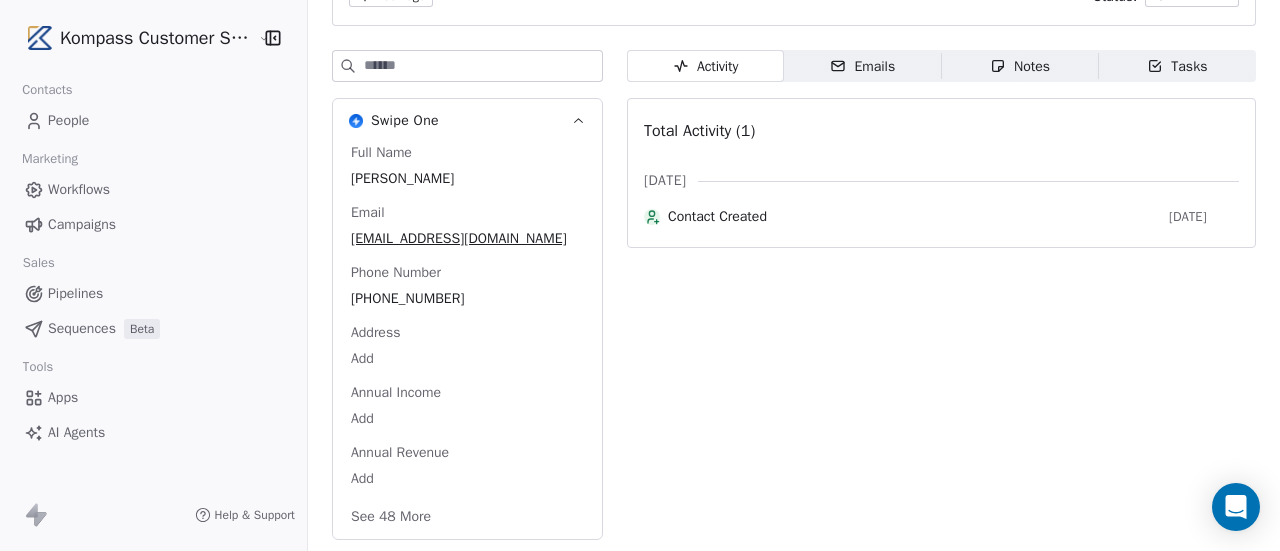 click on "See   48   More" at bounding box center (391, 517) 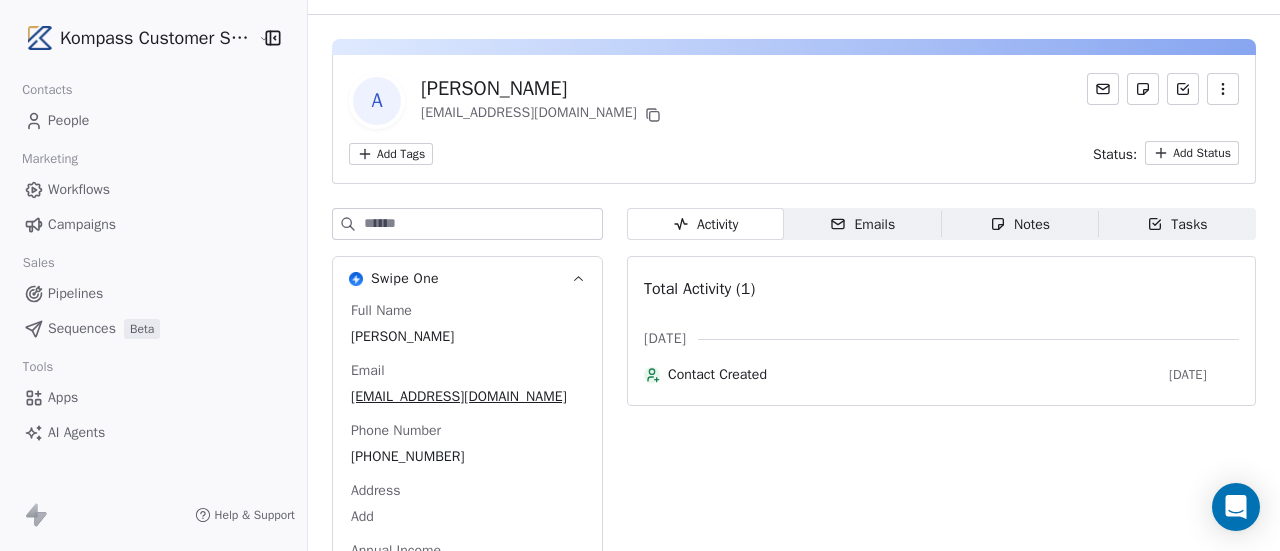 scroll, scrollTop: 0, scrollLeft: 0, axis: both 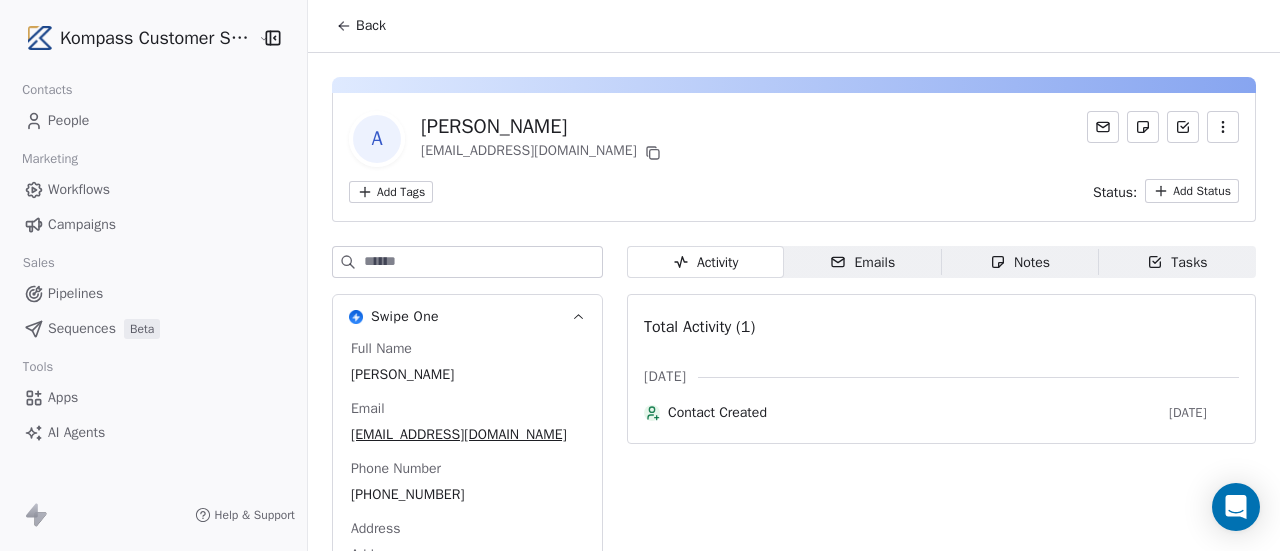 click 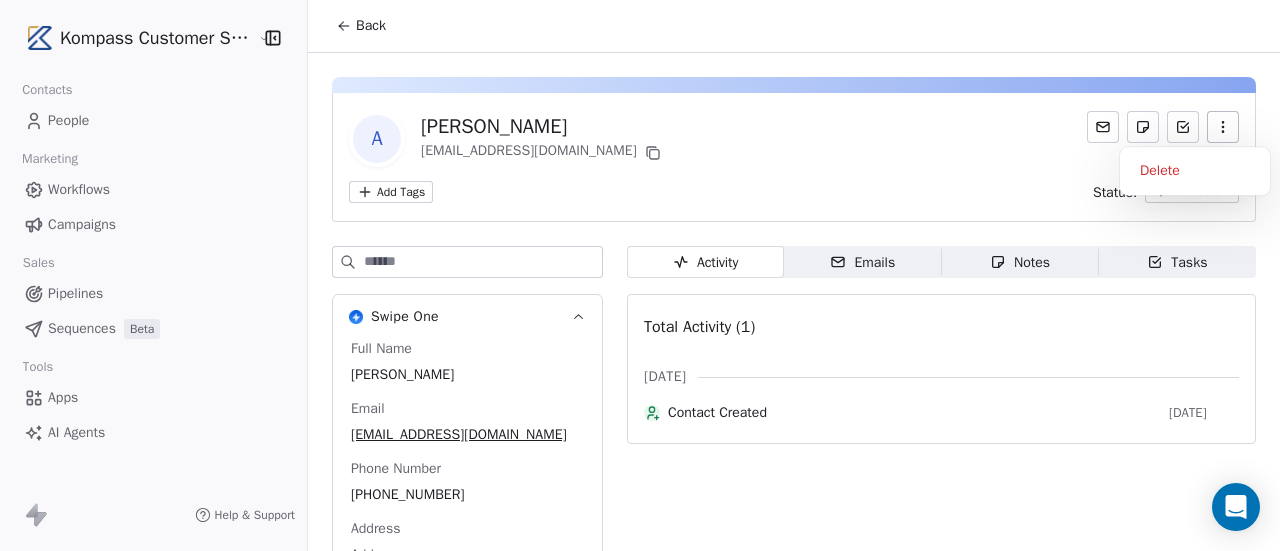 click on "A [PERSON_NAME] [EMAIL_ADDRESS][DOMAIN_NAME]" at bounding box center (794, 139) 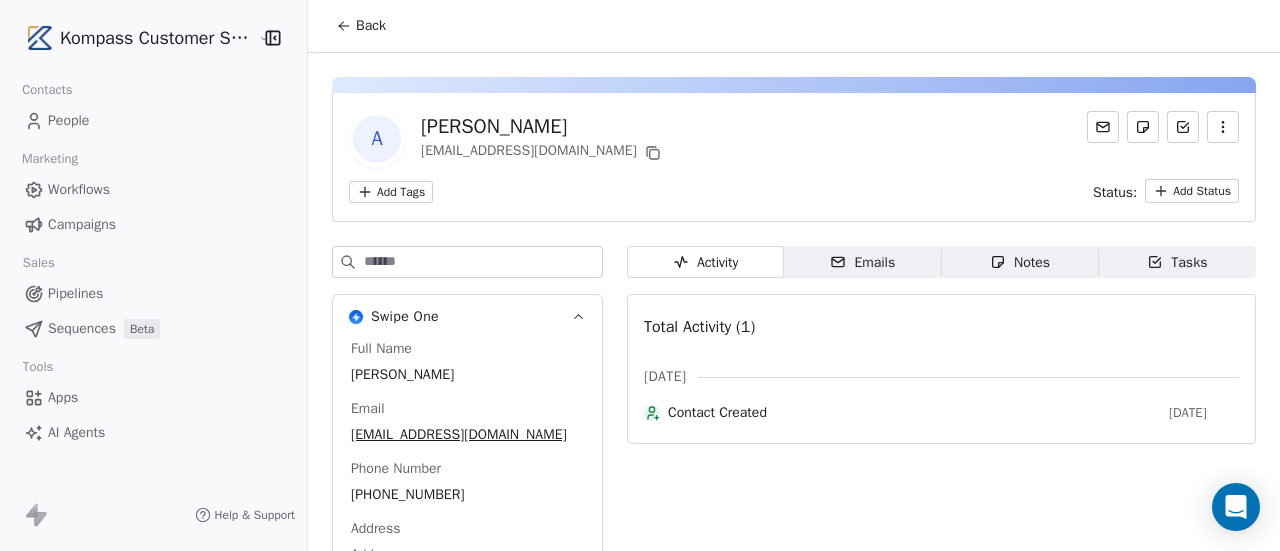click on "Back" at bounding box center [361, 26] 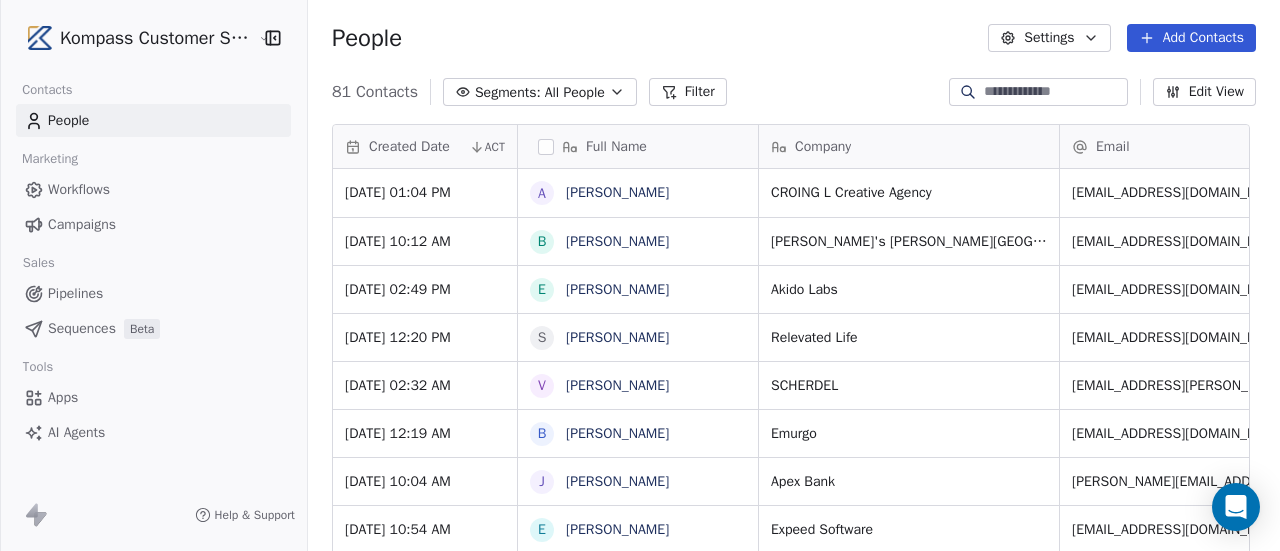 scroll, scrollTop: 16, scrollLeft: 16, axis: both 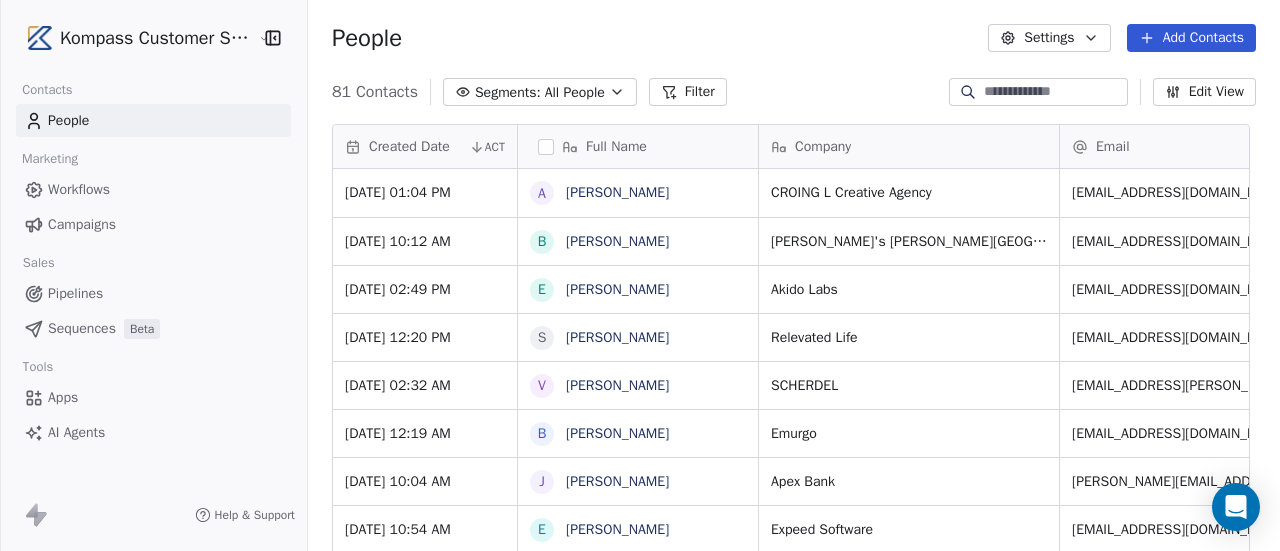 click 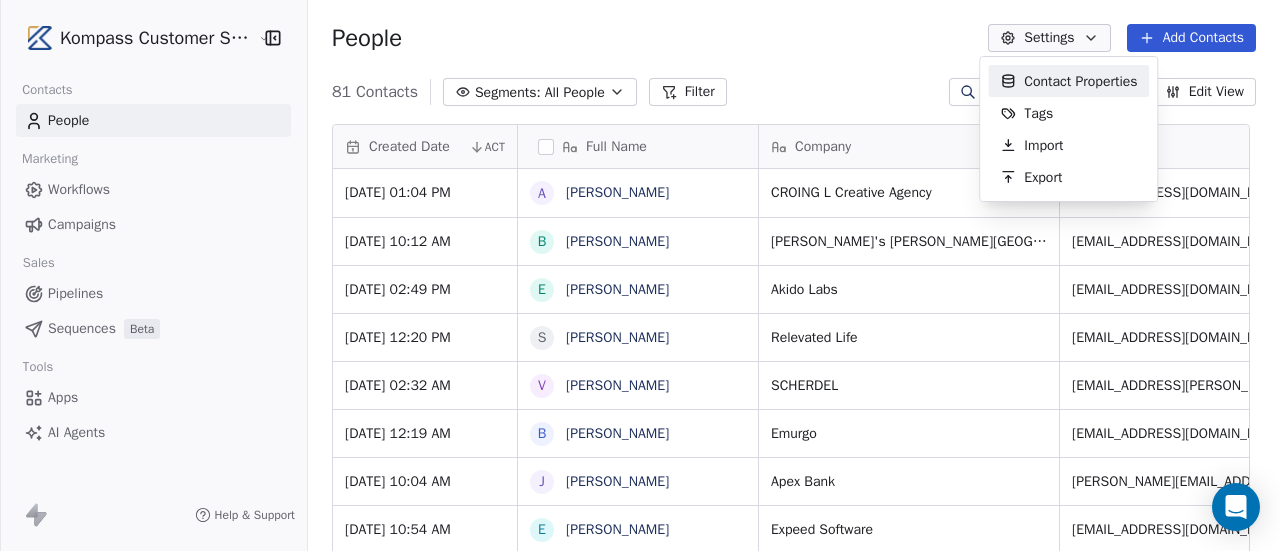 drag, startPoint x: 1074, startPoint y: 82, endPoint x: 1030, endPoint y: 99, distance: 47.169907 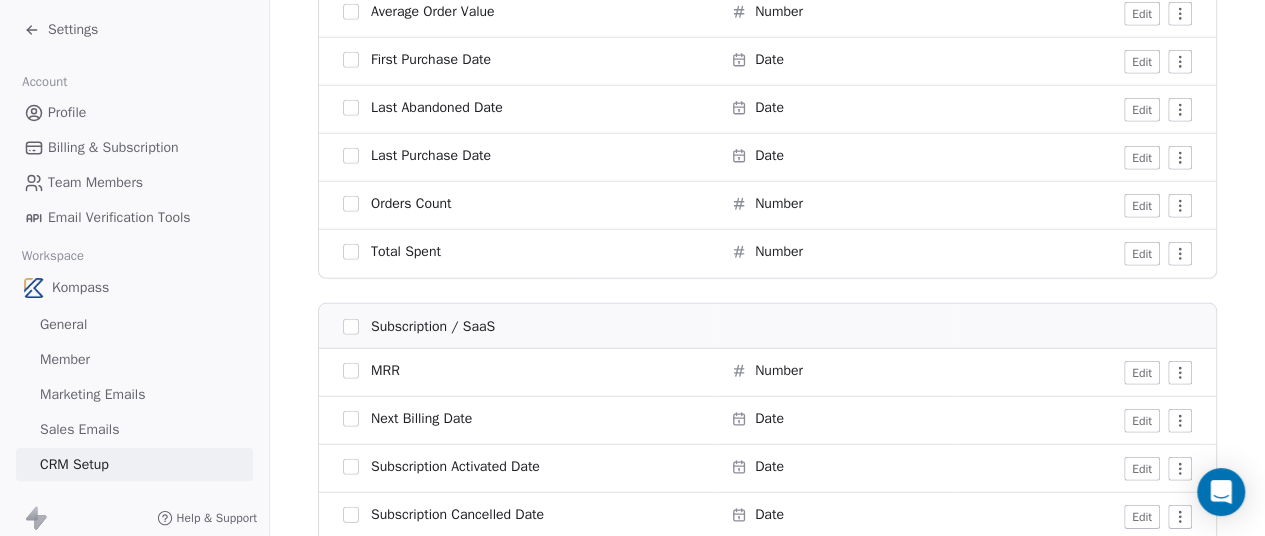 scroll, scrollTop: 3016, scrollLeft: 0, axis: vertical 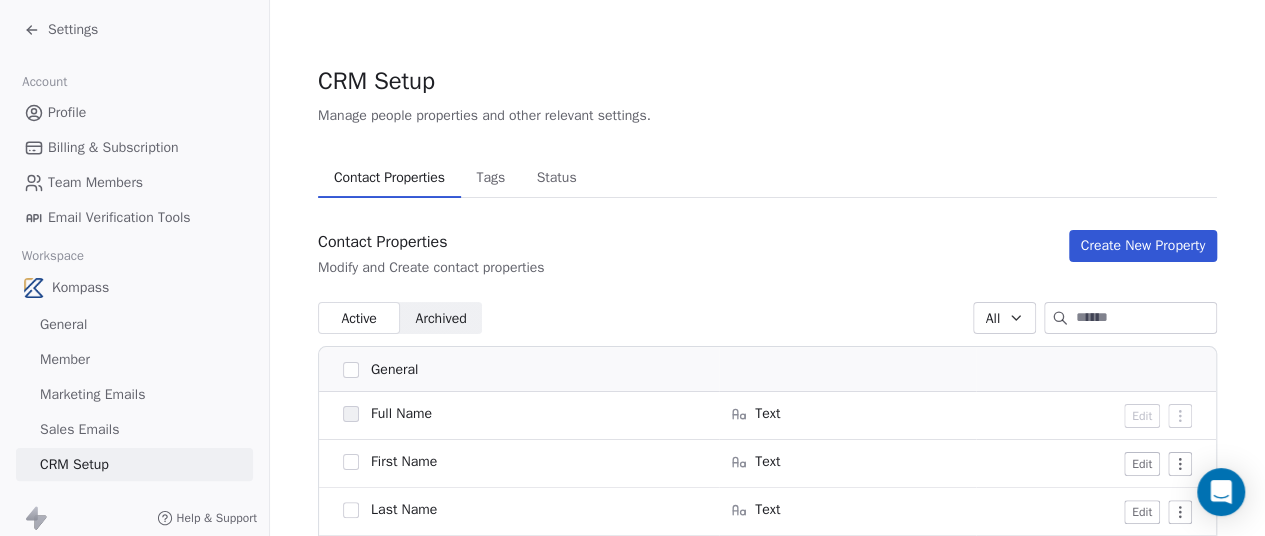click on "Create New Property" at bounding box center [1143, 246] 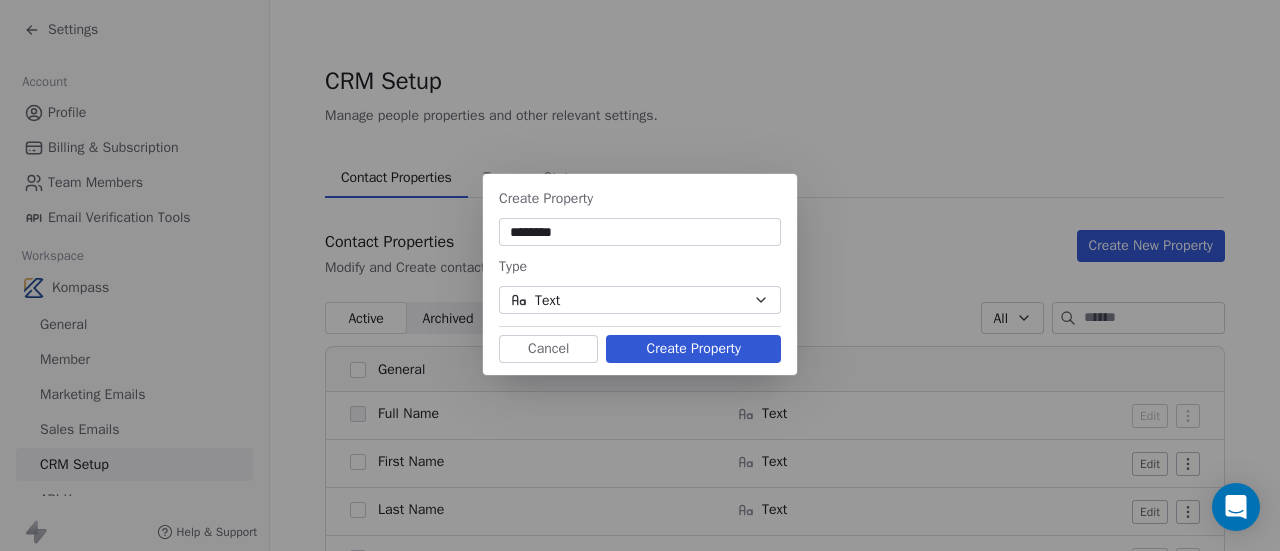 type on "********" 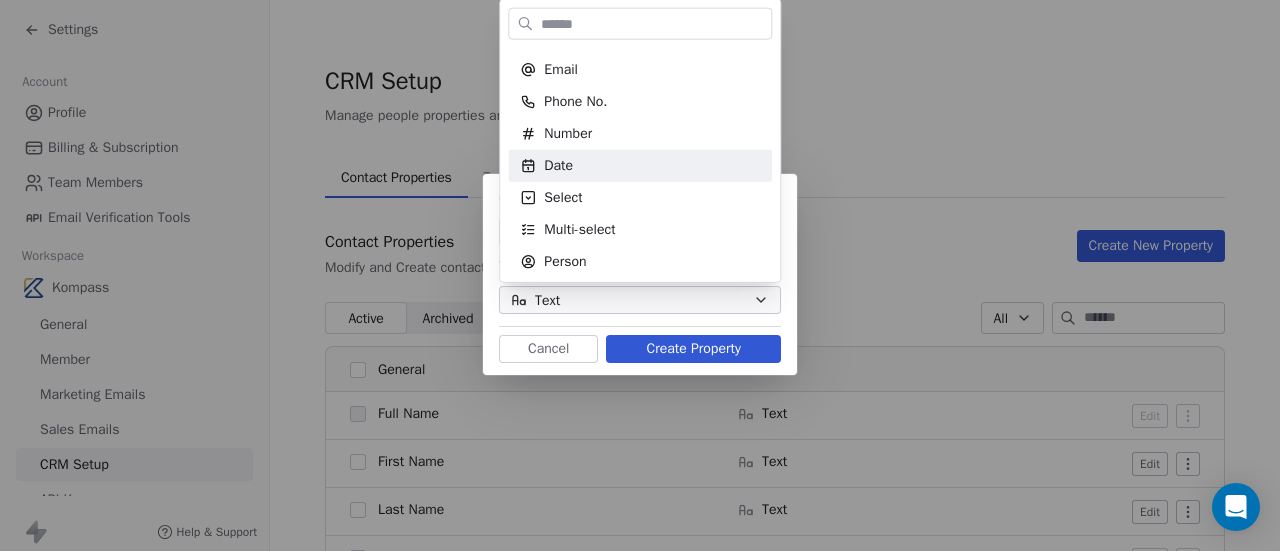 scroll, scrollTop: 100, scrollLeft: 0, axis: vertical 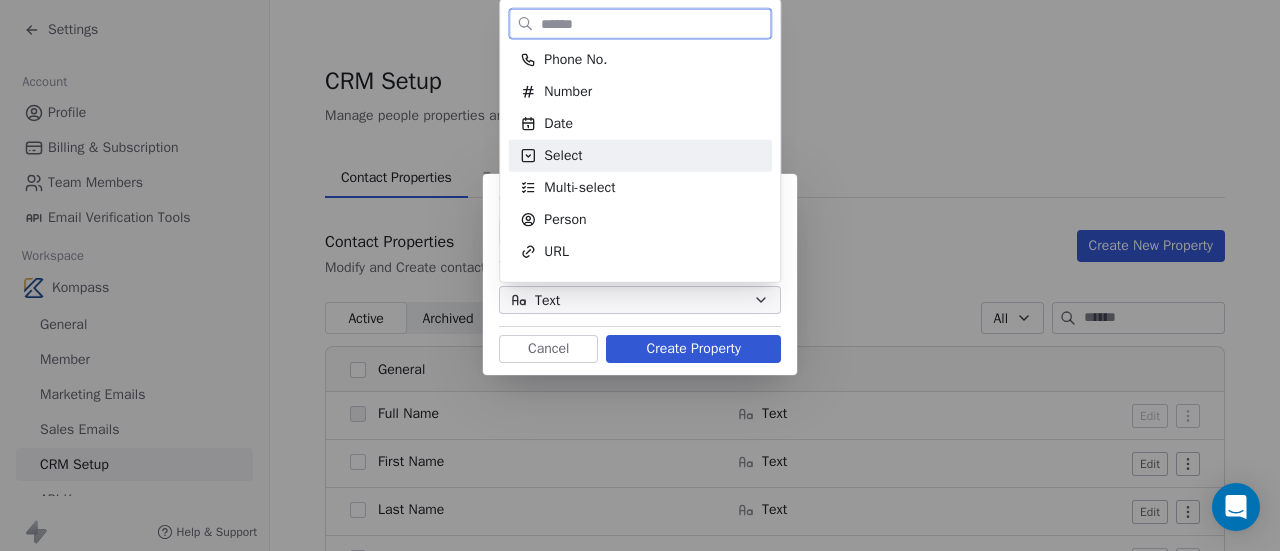 click on "Select" at bounding box center (563, 156) 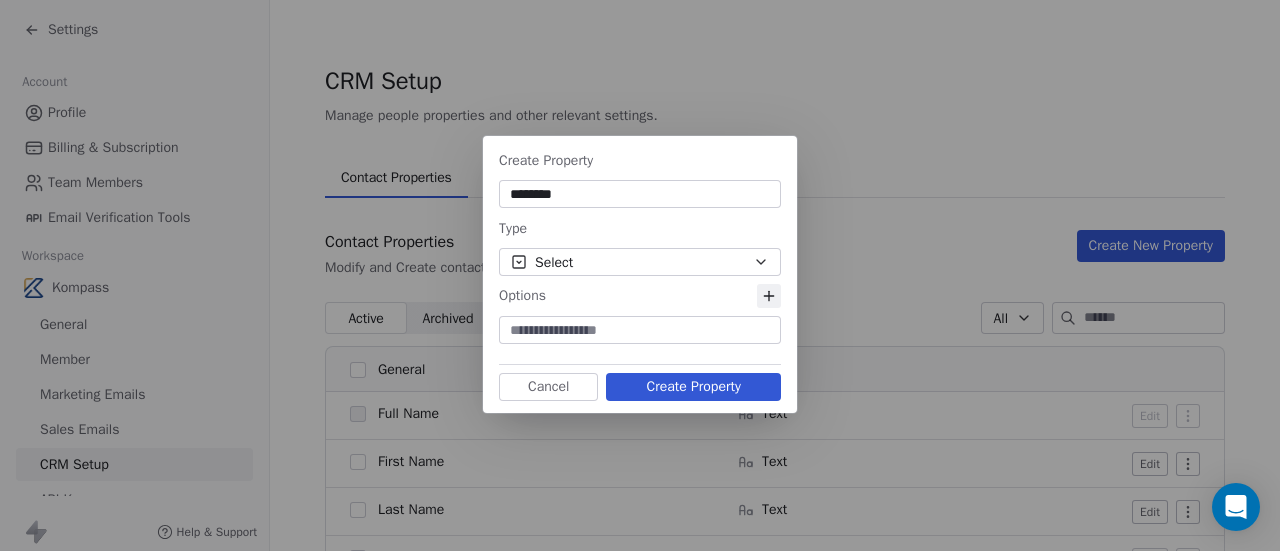click at bounding box center (640, 330) 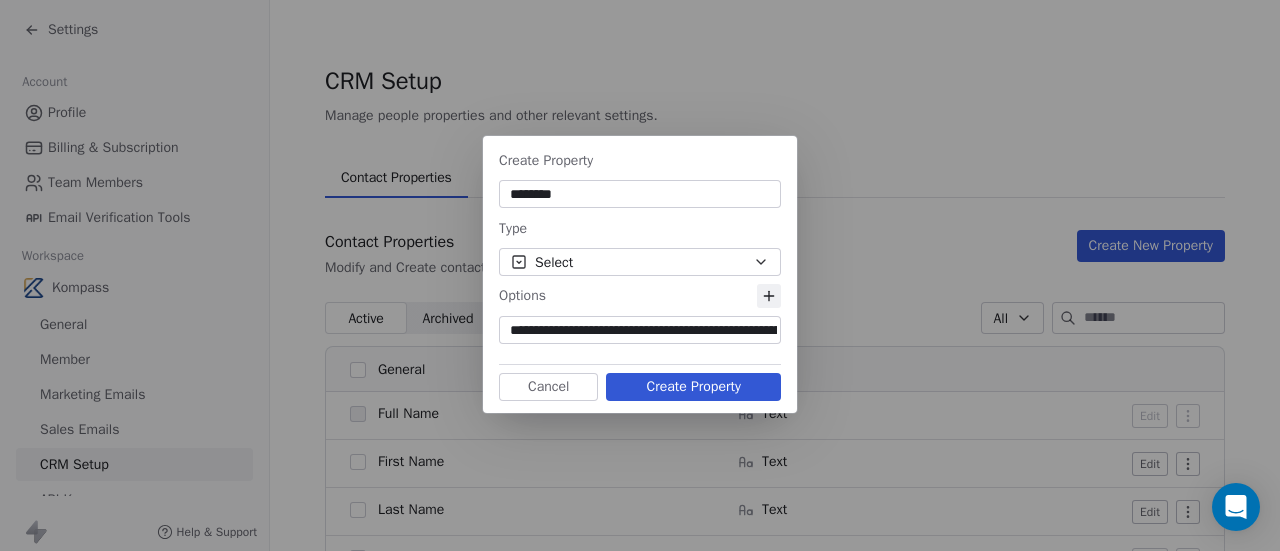 scroll, scrollTop: 0, scrollLeft: 1052, axis: horizontal 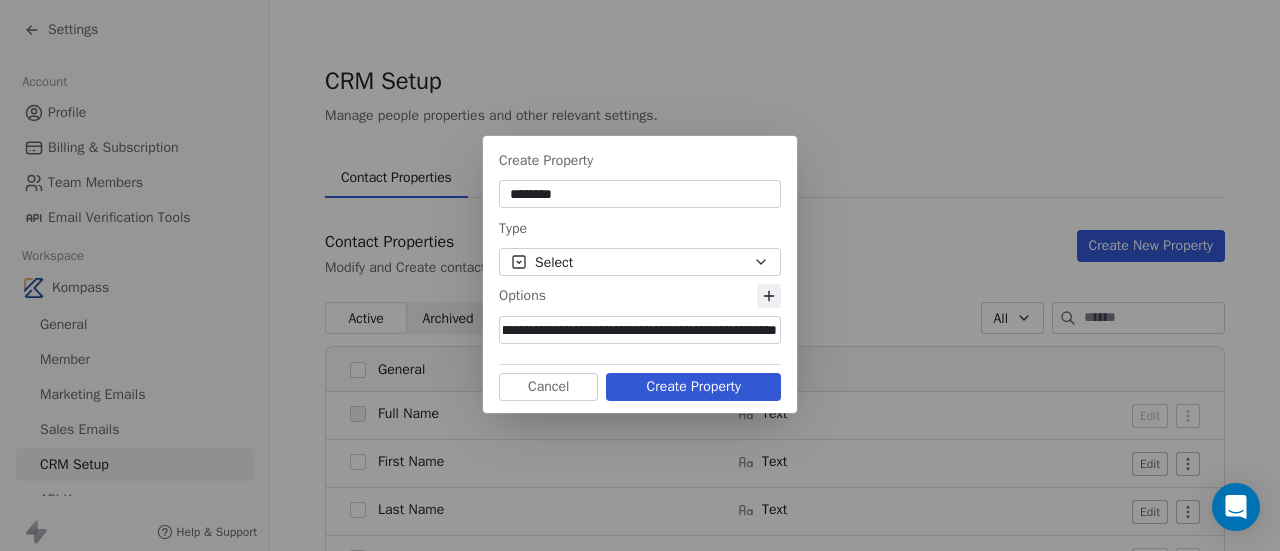 click on "**********" at bounding box center [640, 330] 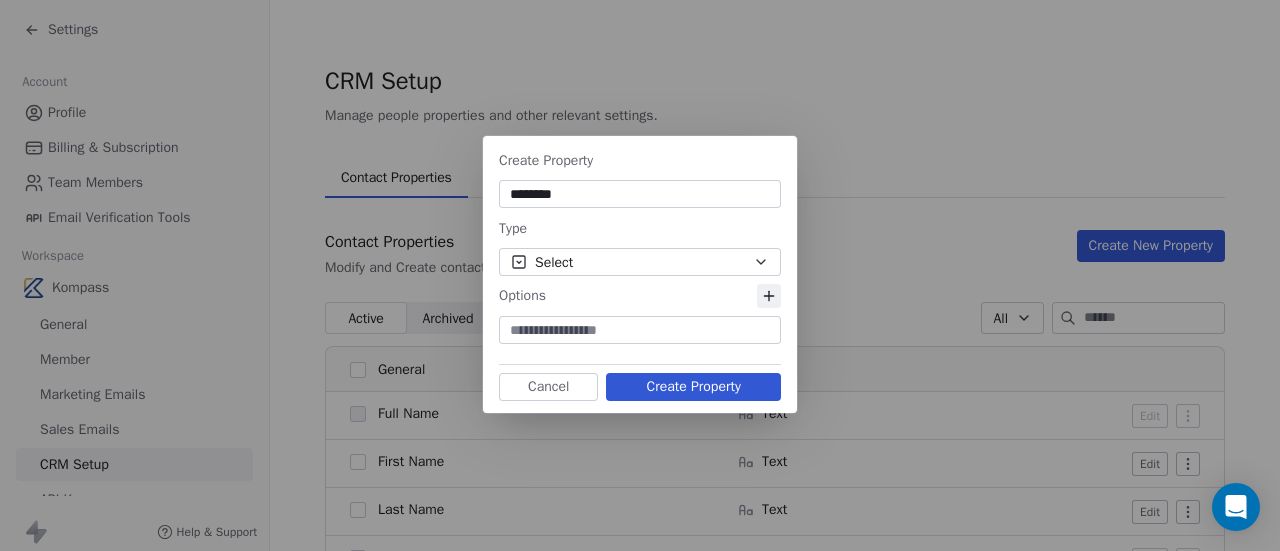 scroll, scrollTop: 0, scrollLeft: 0, axis: both 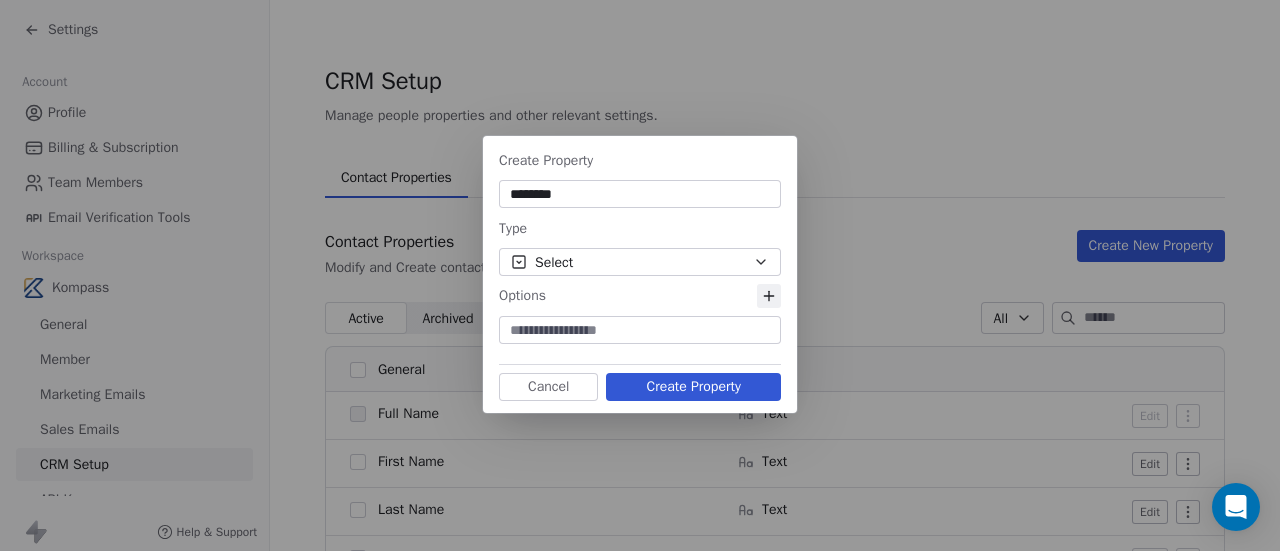 drag, startPoint x: 658, startPoint y: 340, endPoint x: 572, endPoint y: 332, distance: 86.37129 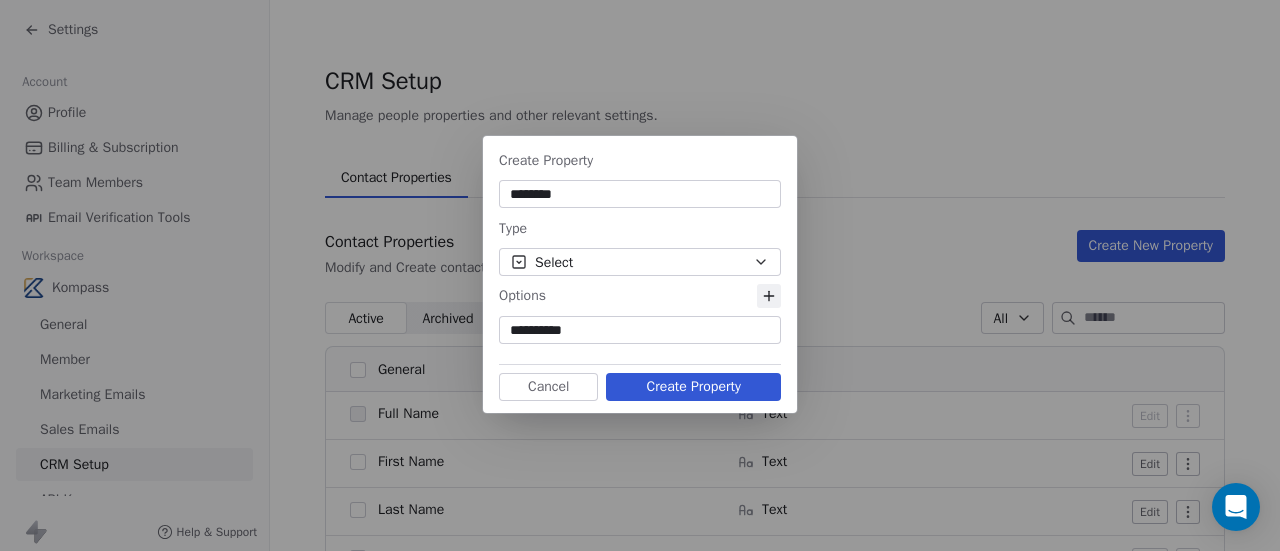 type on "**********" 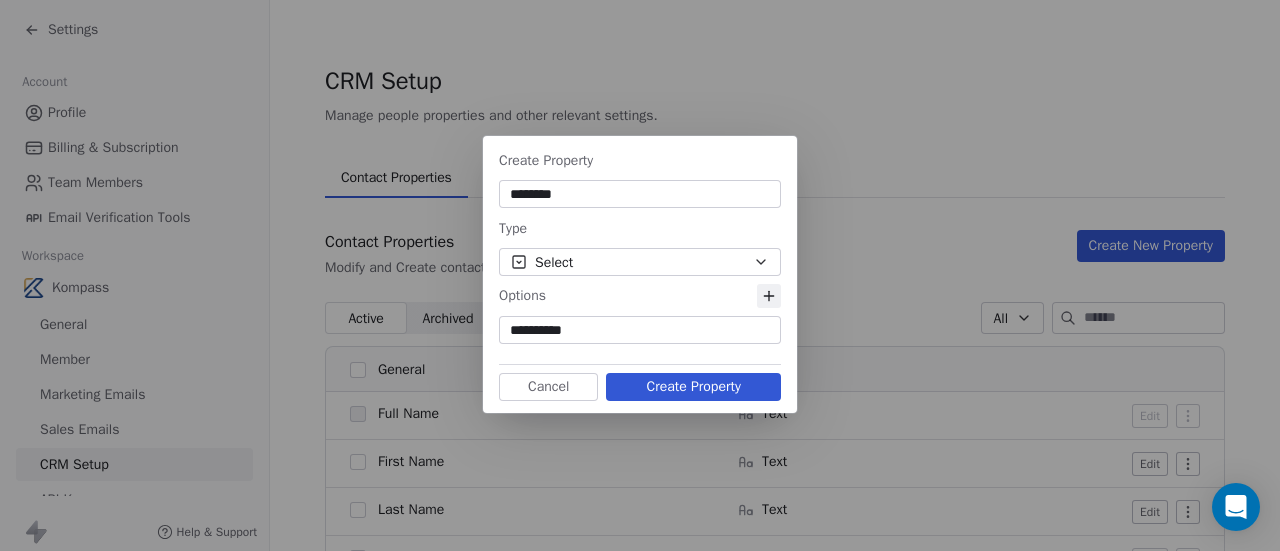 click 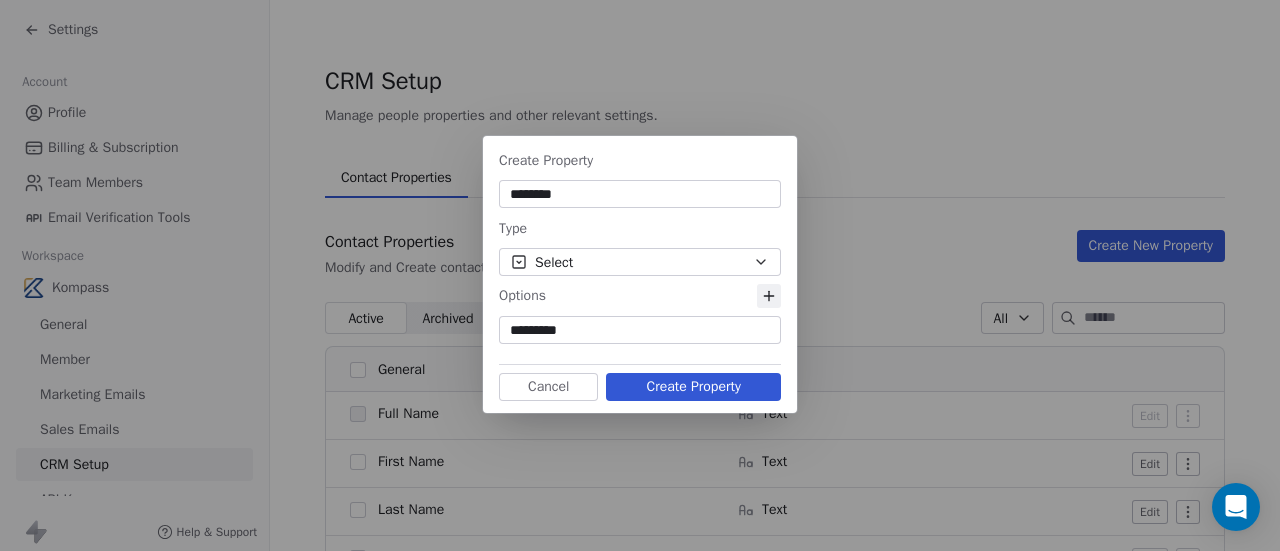 type on "**********" 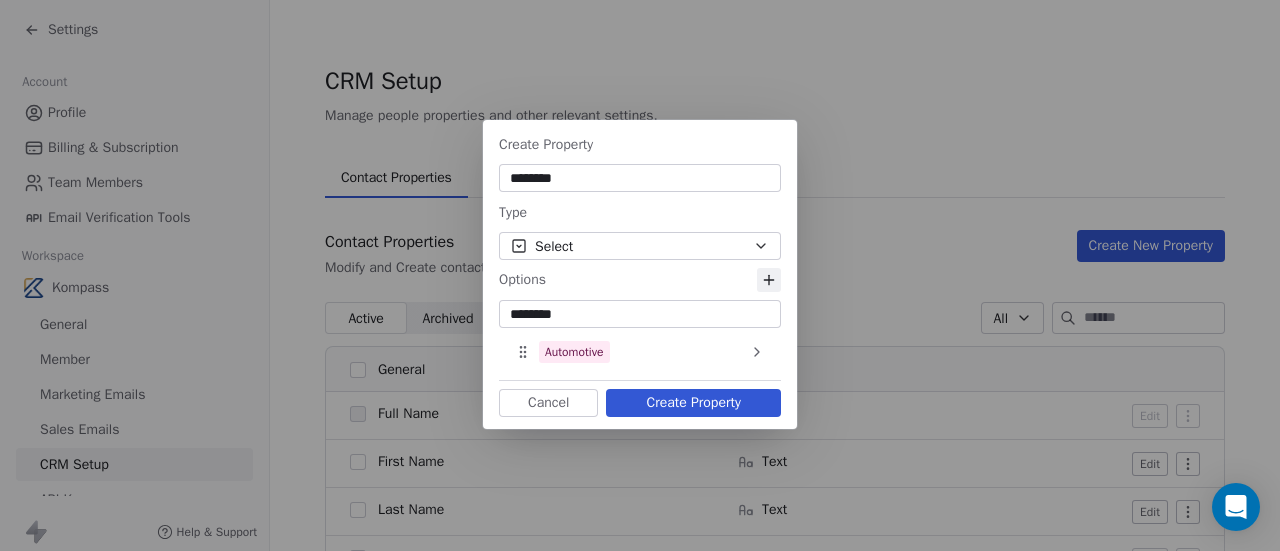 type on "*********" 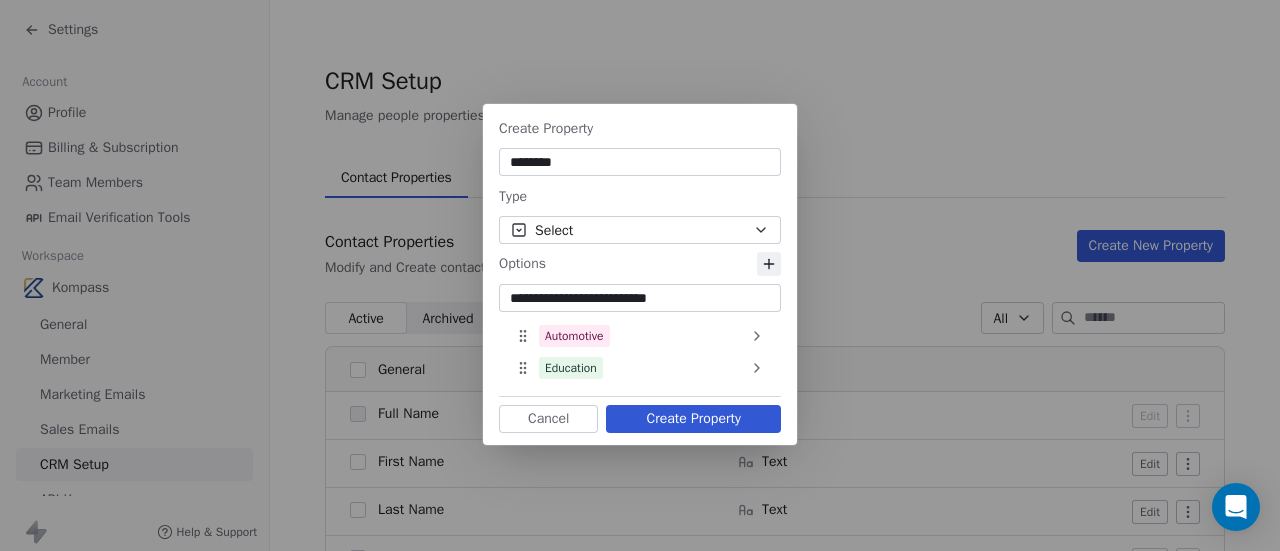 type on "**********" 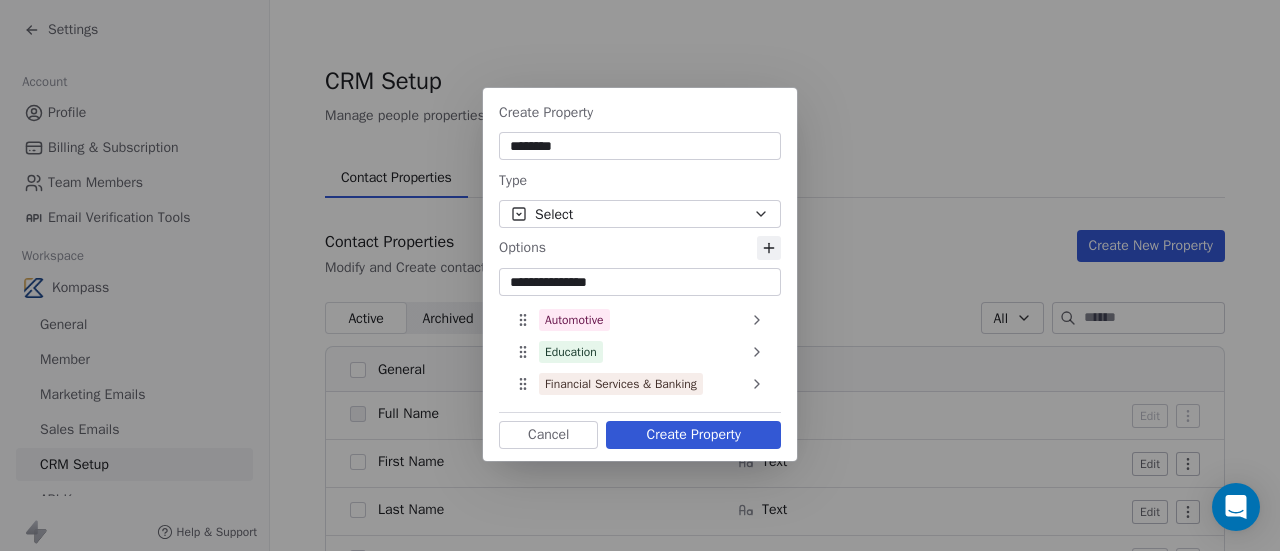 type on "**********" 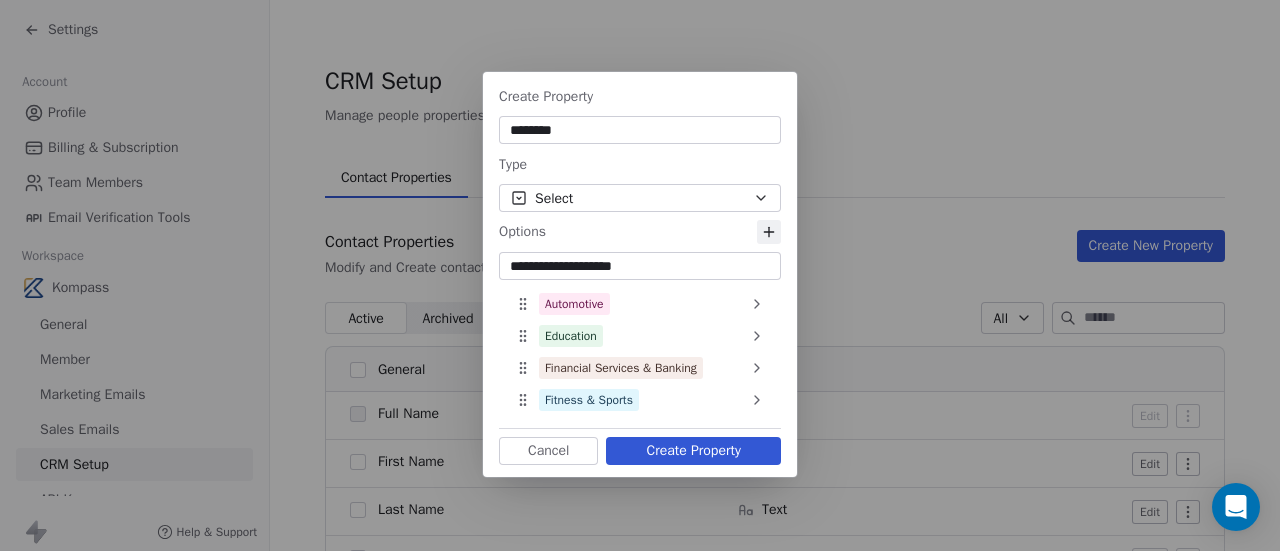 type on "**********" 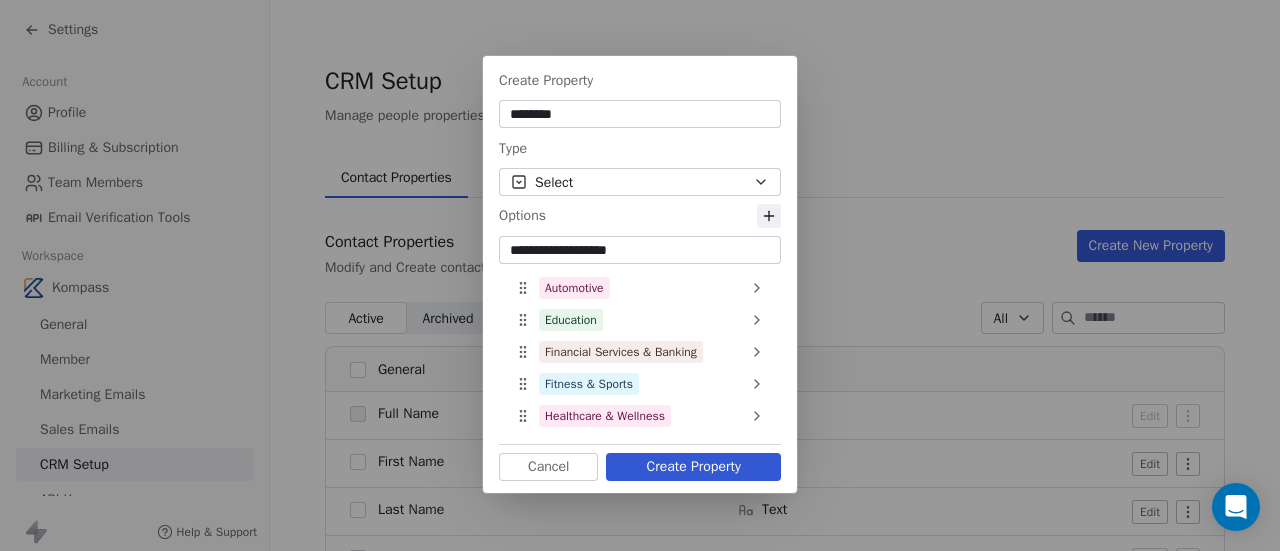 type on "**********" 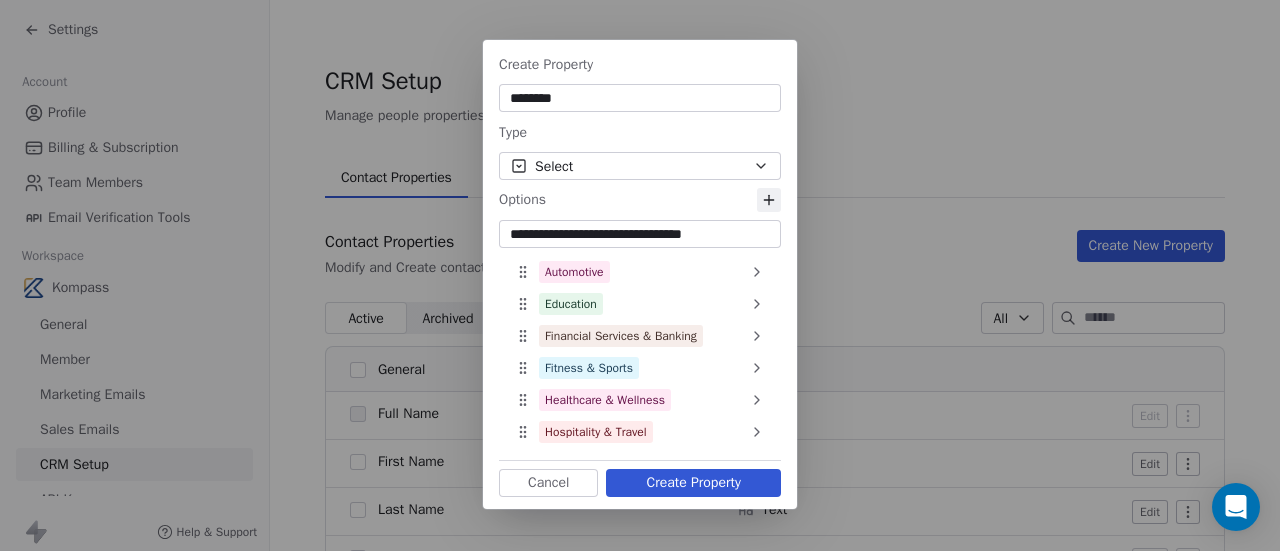 type on "**********" 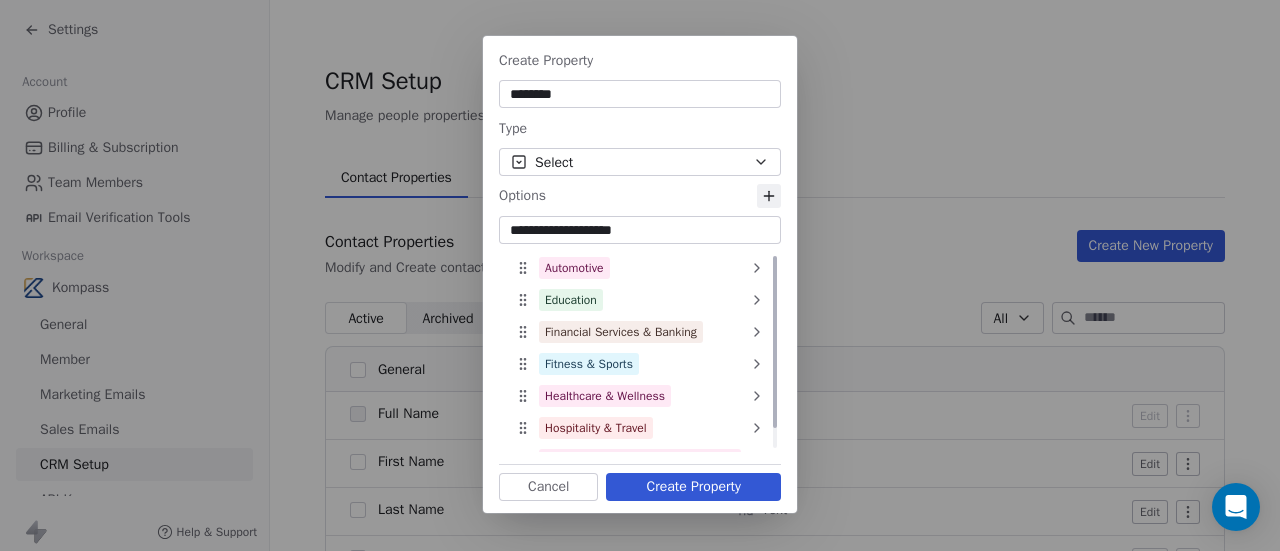 type on "**********" 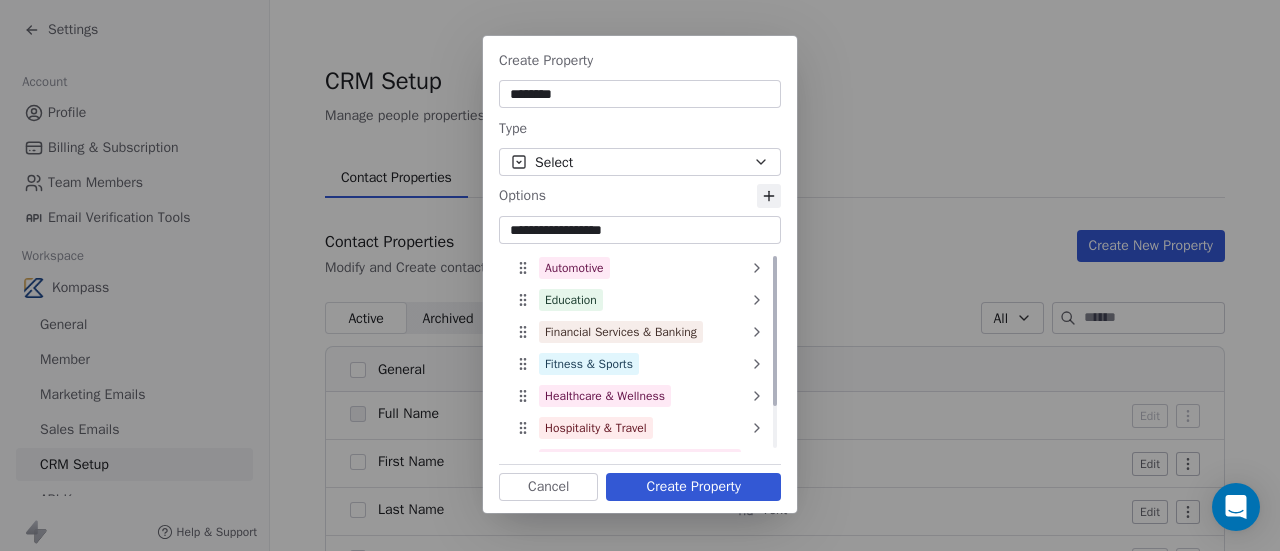 type on "**********" 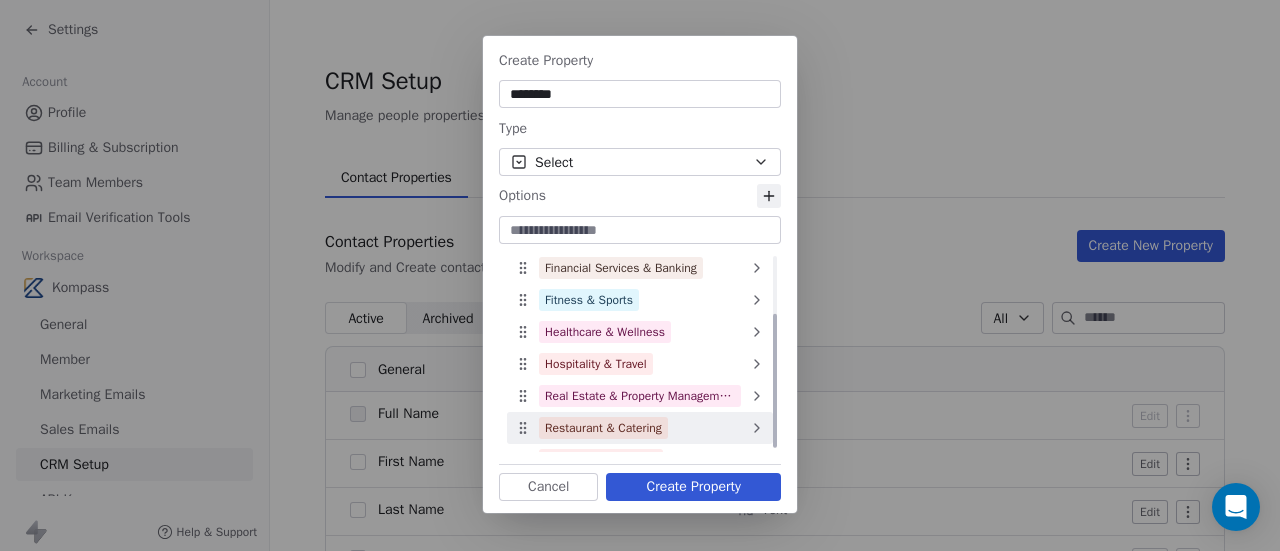 scroll, scrollTop: 88, scrollLeft: 0, axis: vertical 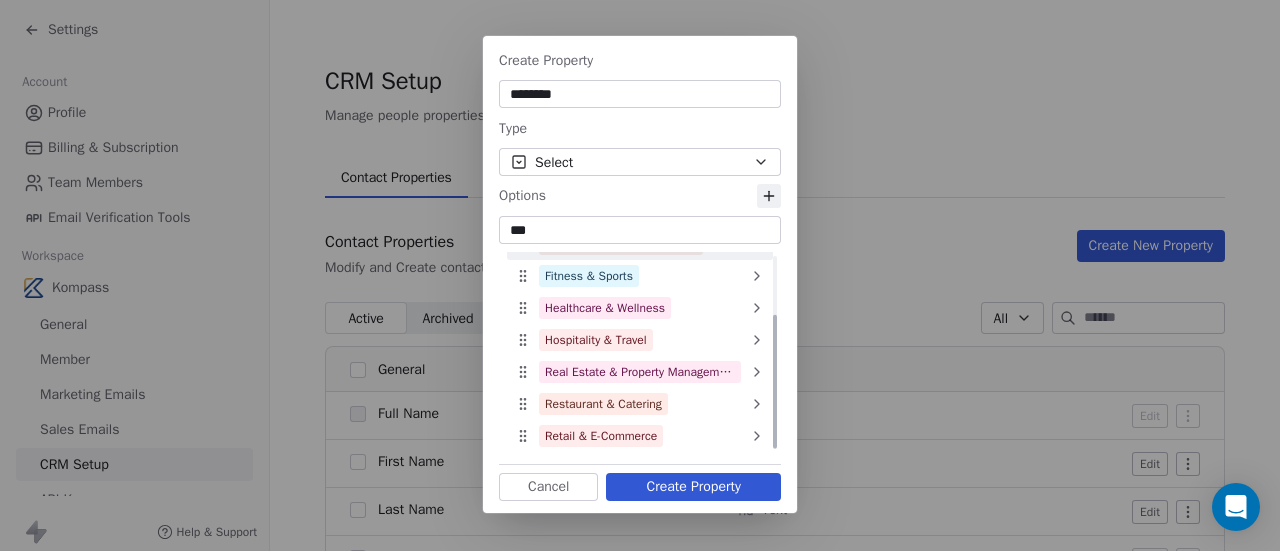 type on "****" 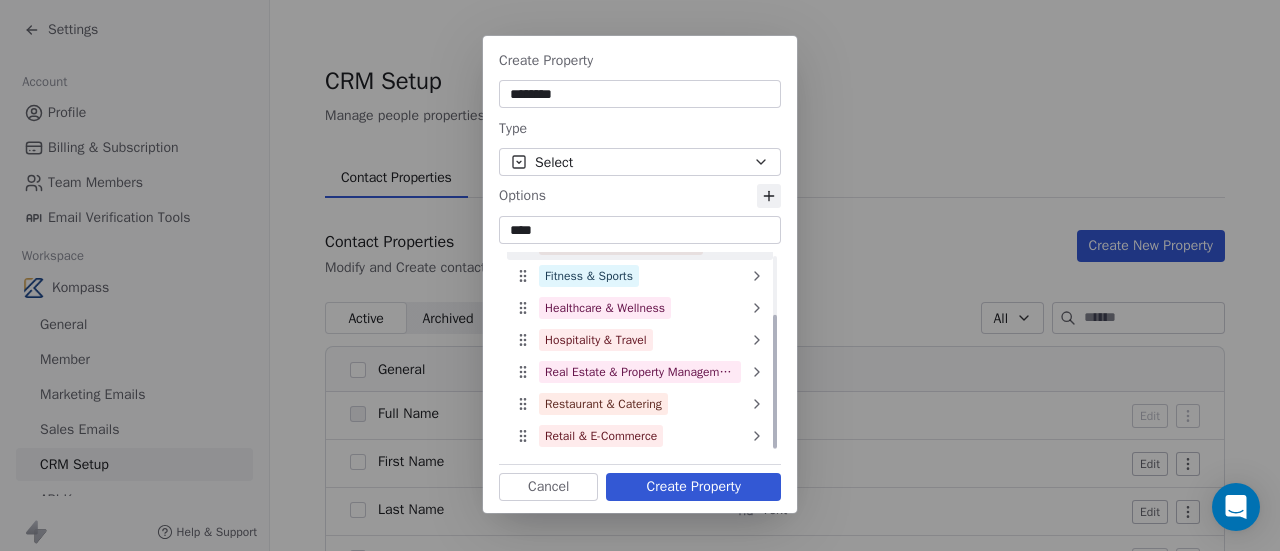 type 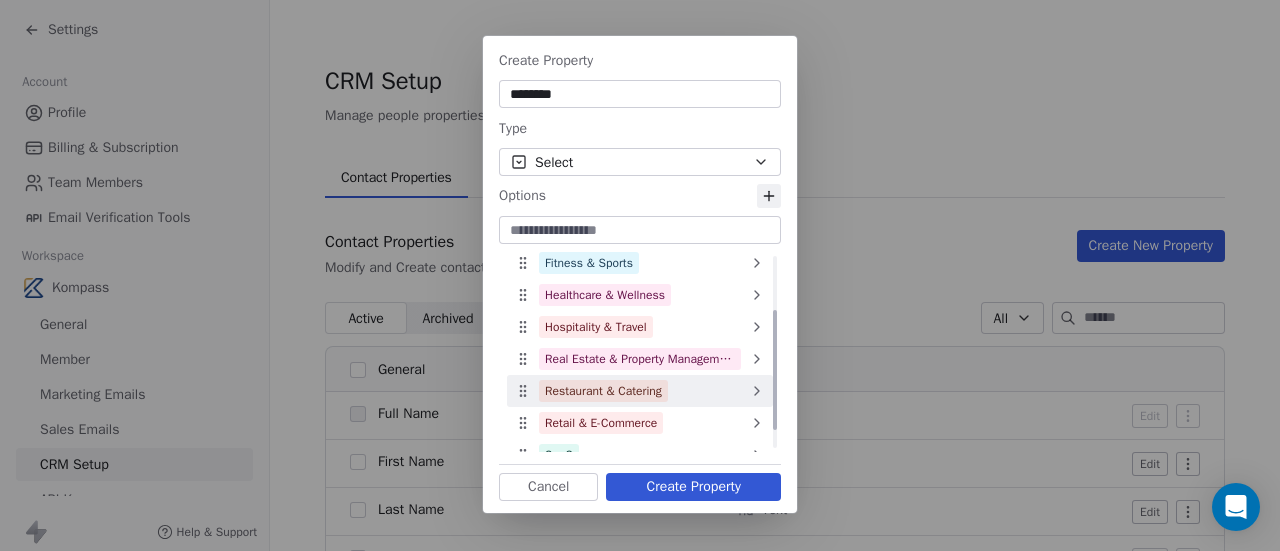scroll, scrollTop: 120, scrollLeft: 0, axis: vertical 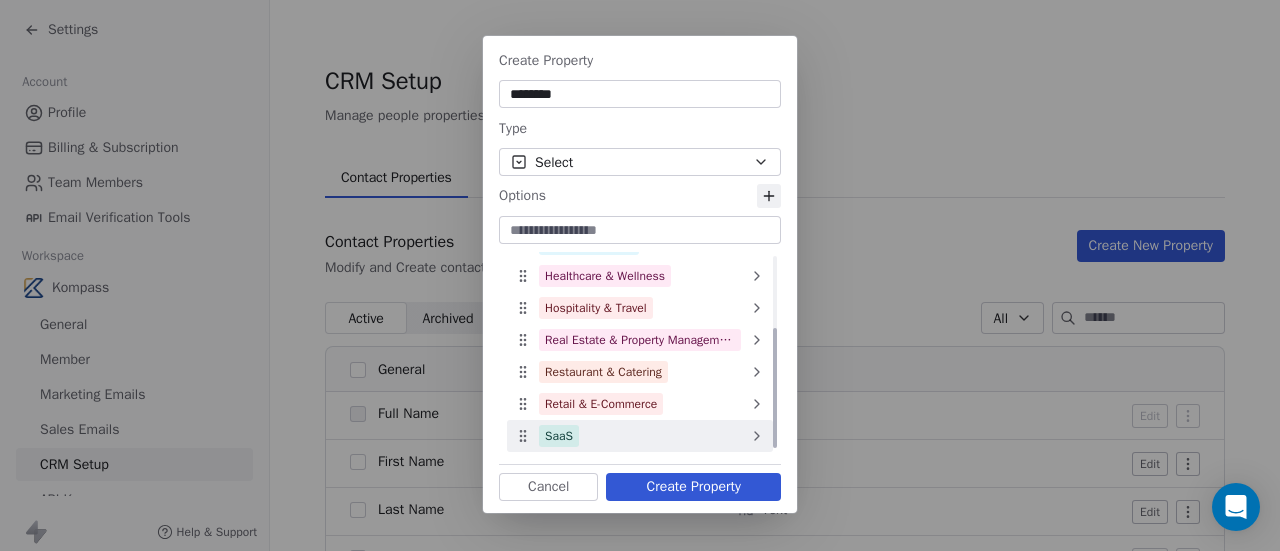 click on "SaaS" at bounding box center (559, 436) 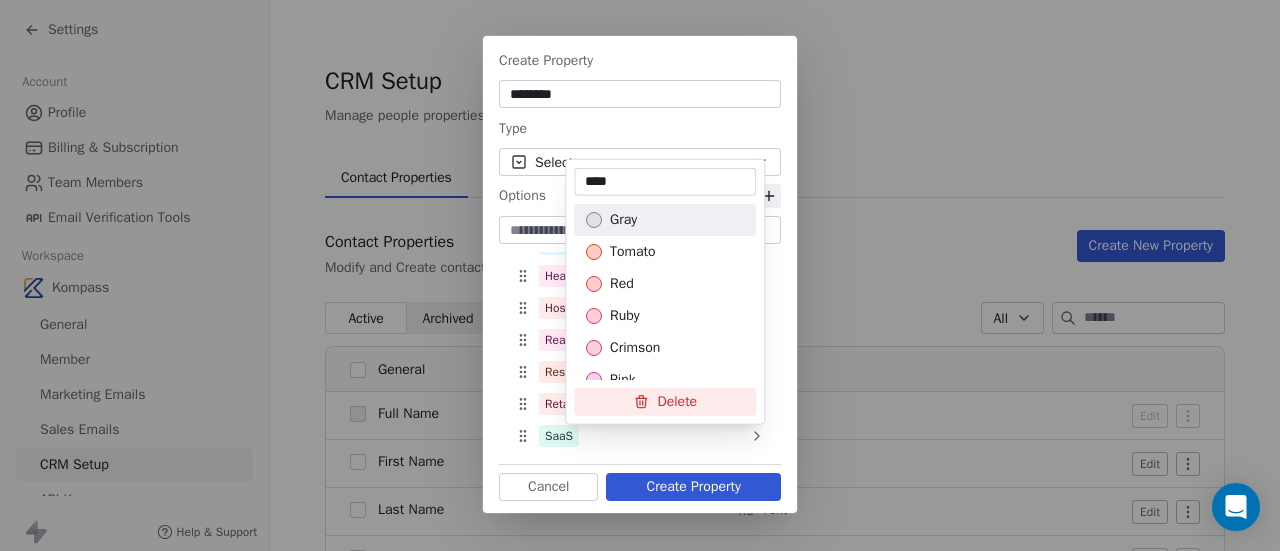 drag, startPoint x: 642, startPoint y: 181, endPoint x: 628, endPoint y: 195, distance: 19.79899 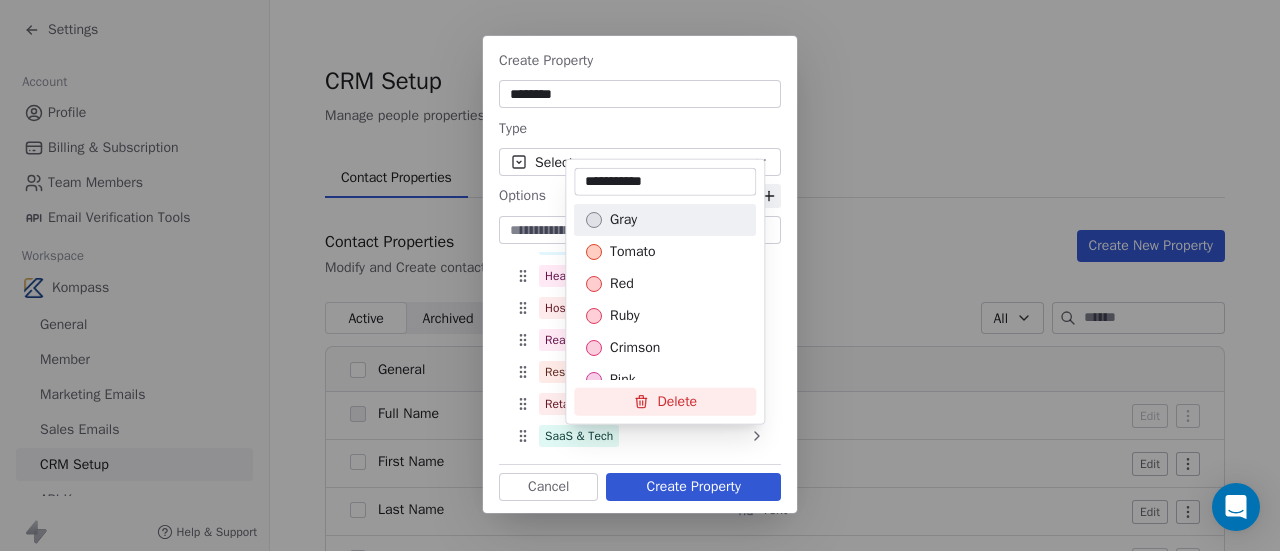 type on "**********" 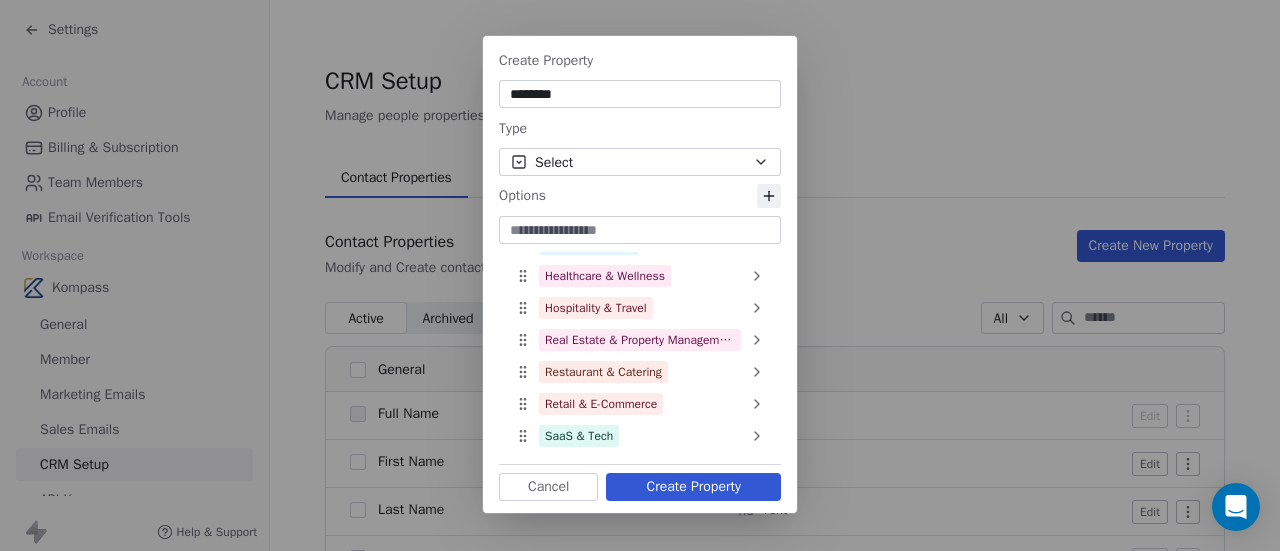 click at bounding box center (640, 230) 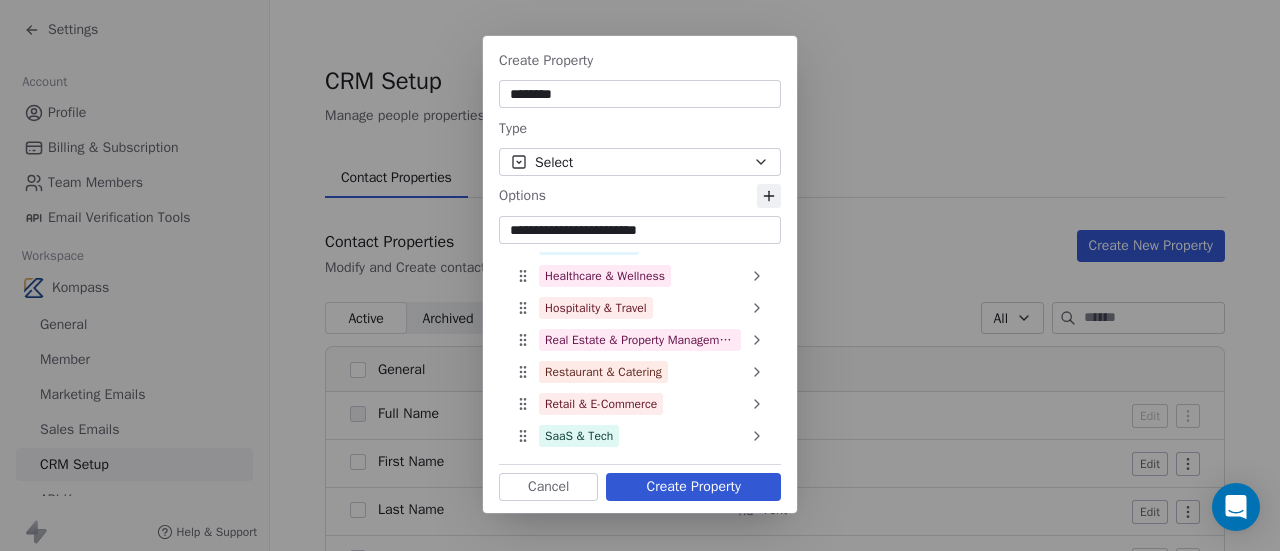 type on "**********" 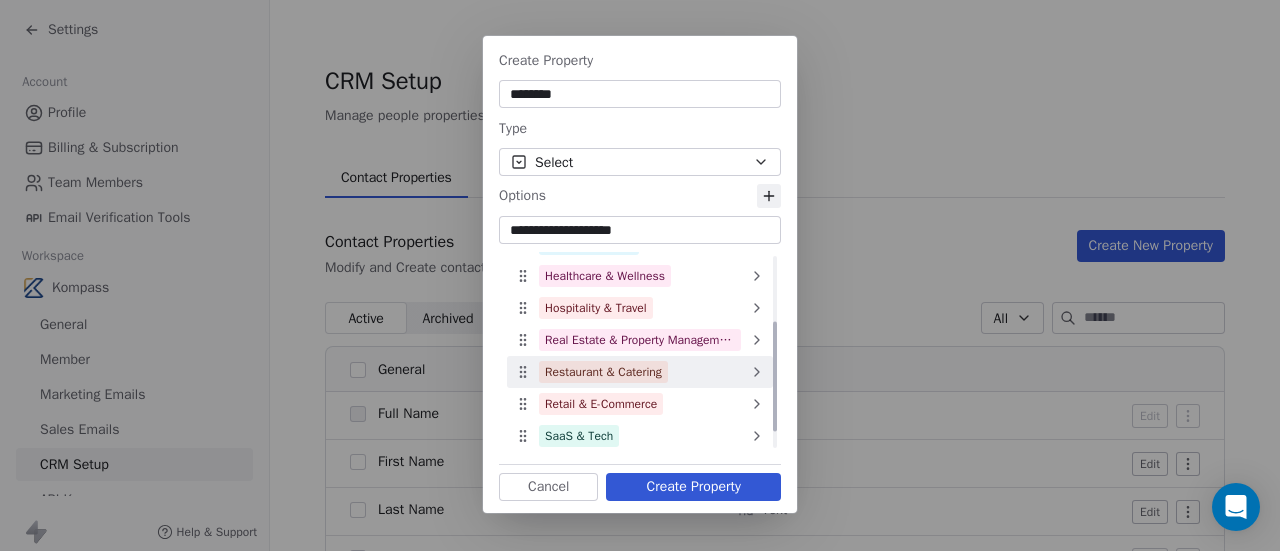 type on "**********" 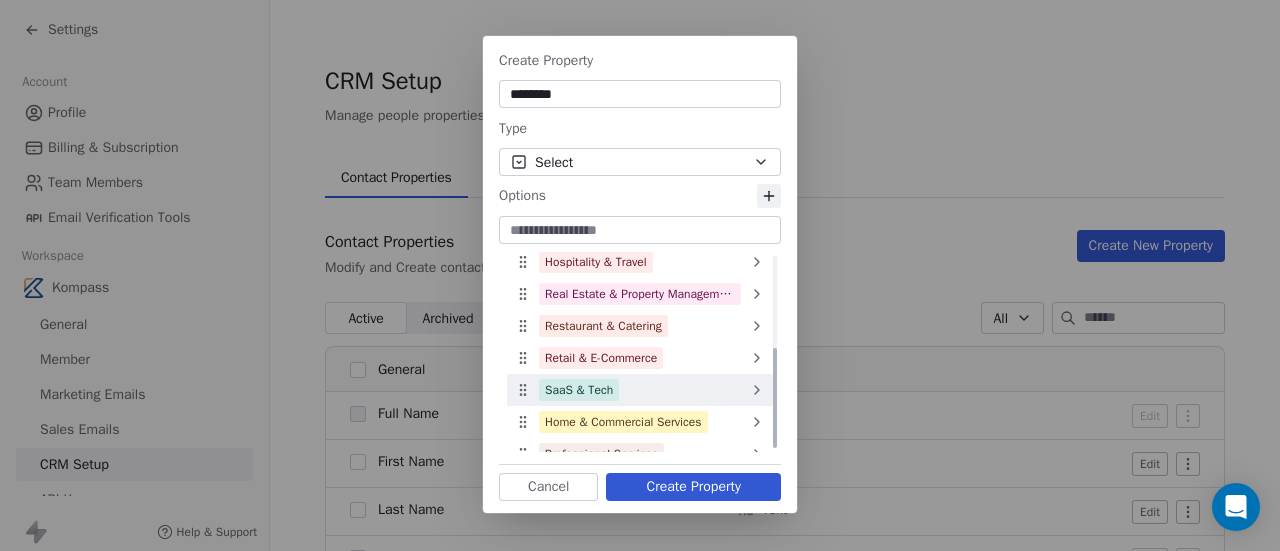 scroll, scrollTop: 184, scrollLeft: 0, axis: vertical 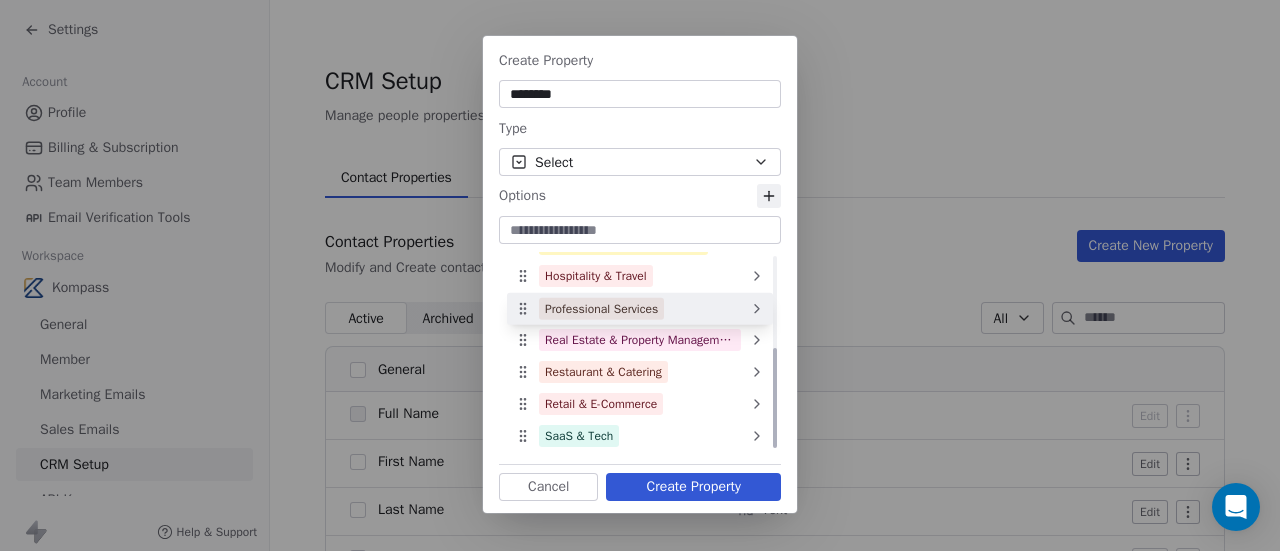 drag, startPoint x: 523, startPoint y: 435, endPoint x: 537, endPoint y: 307, distance: 128.76335 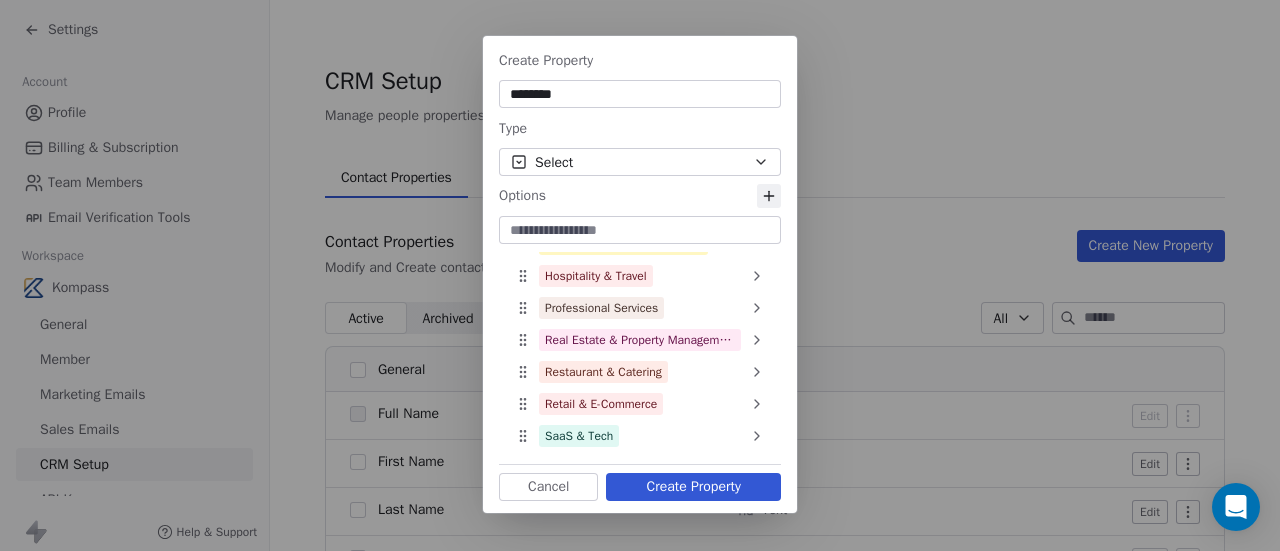 click at bounding box center [640, 230] 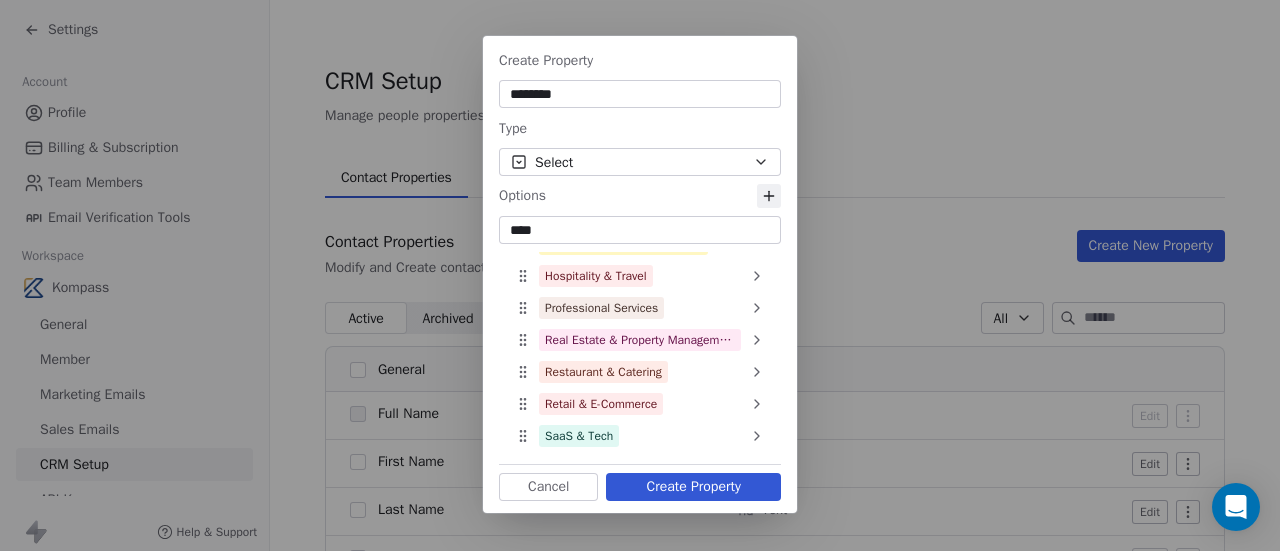 type on "*****" 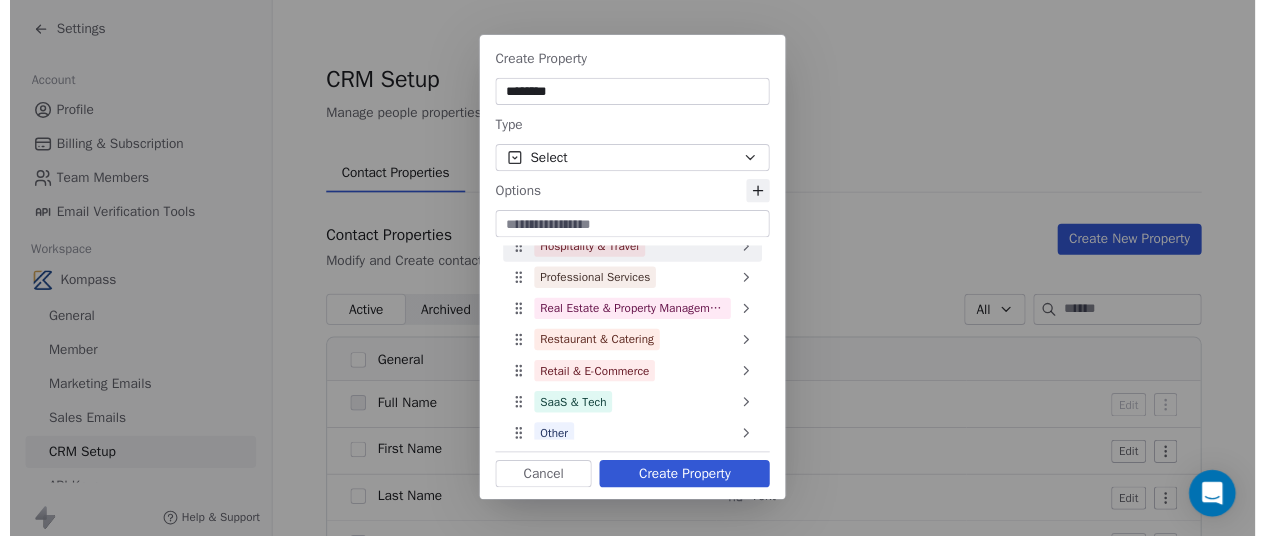 scroll, scrollTop: 216, scrollLeft: 0, axis: vertical 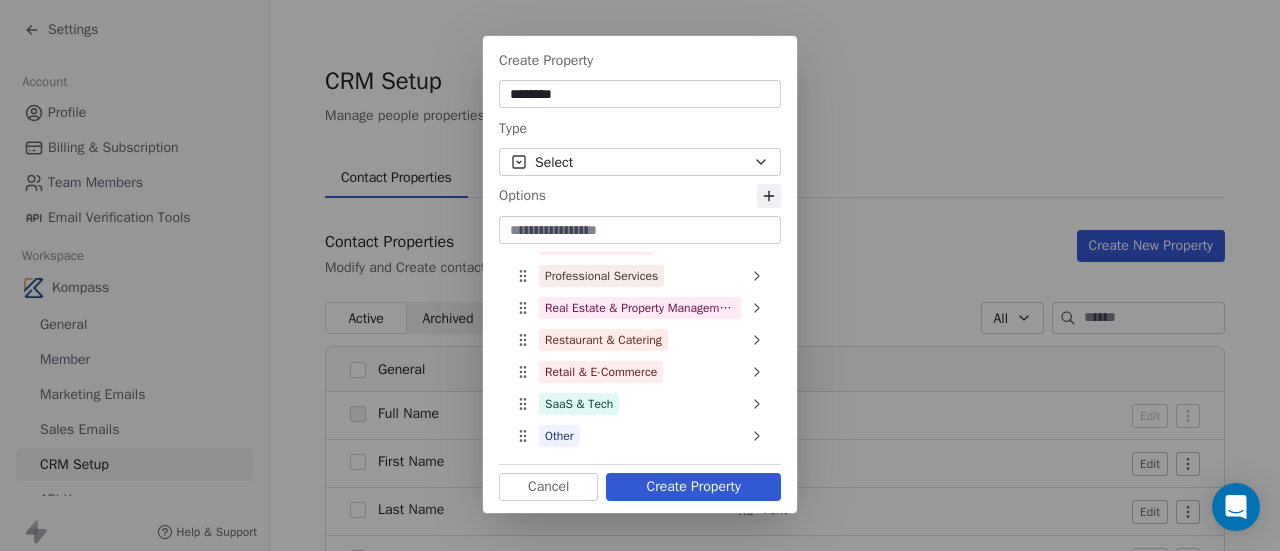 click at bounding box center [640, 230] 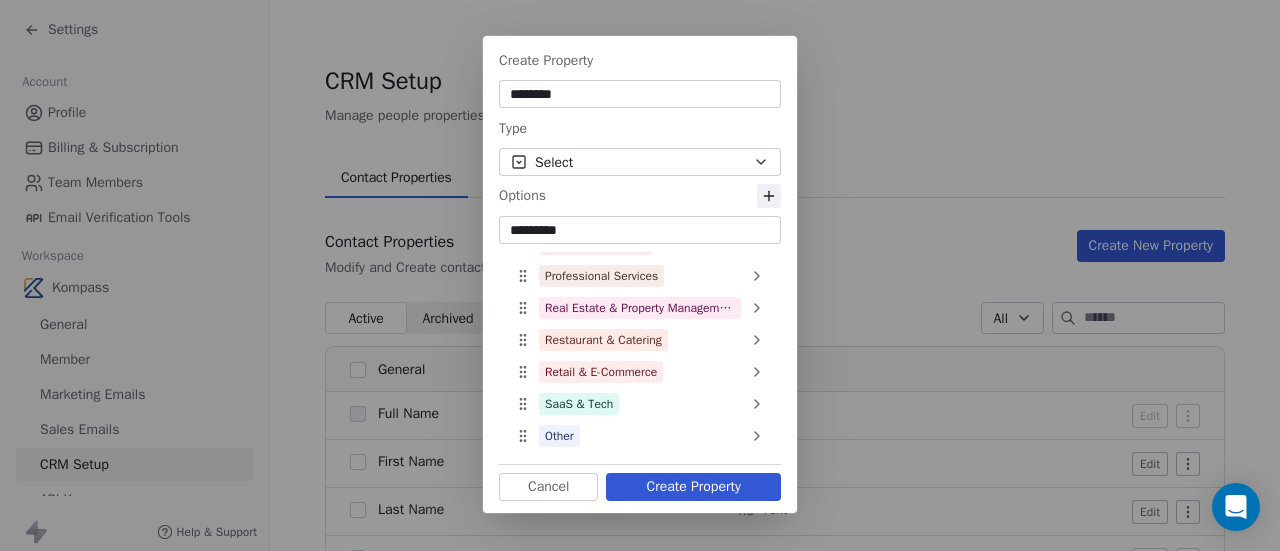 type on "**********" 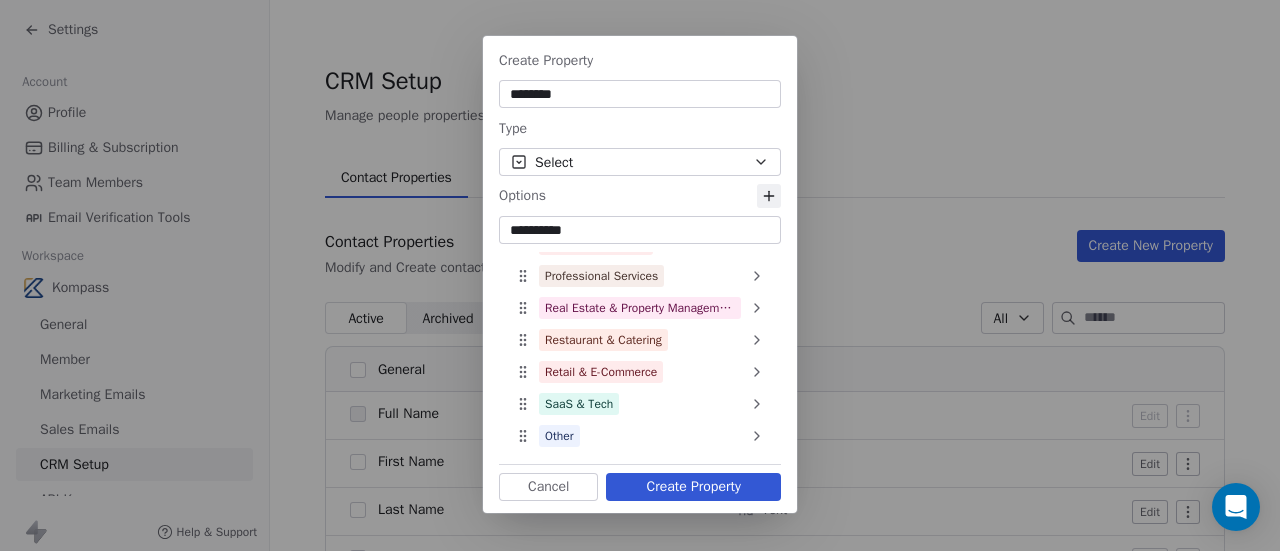 type 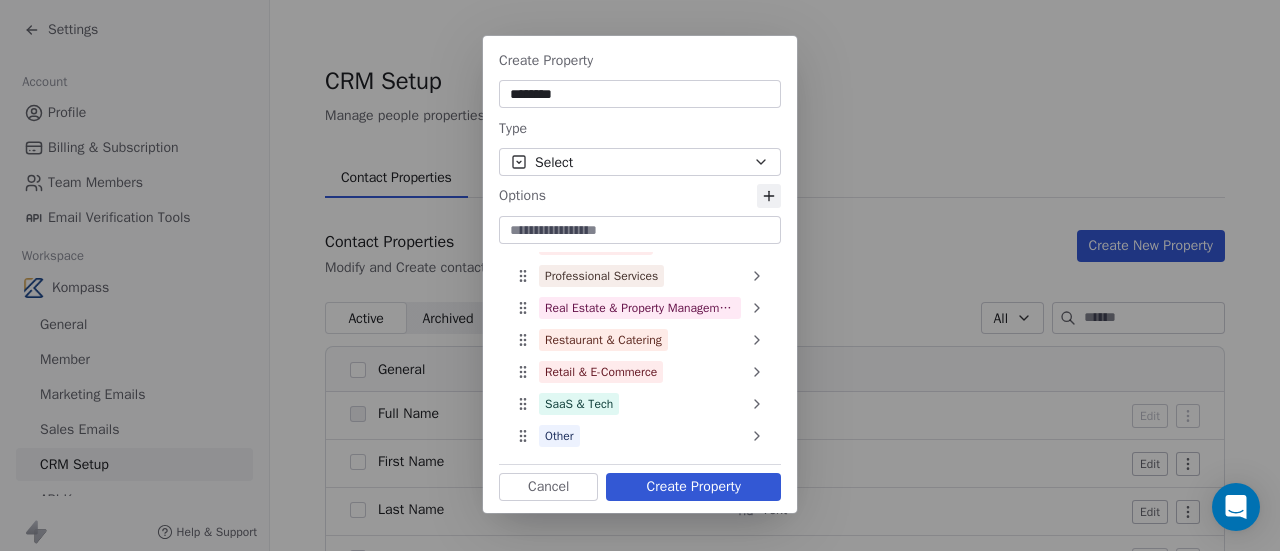 click on "Create Property" at bounding box center [693, 487] 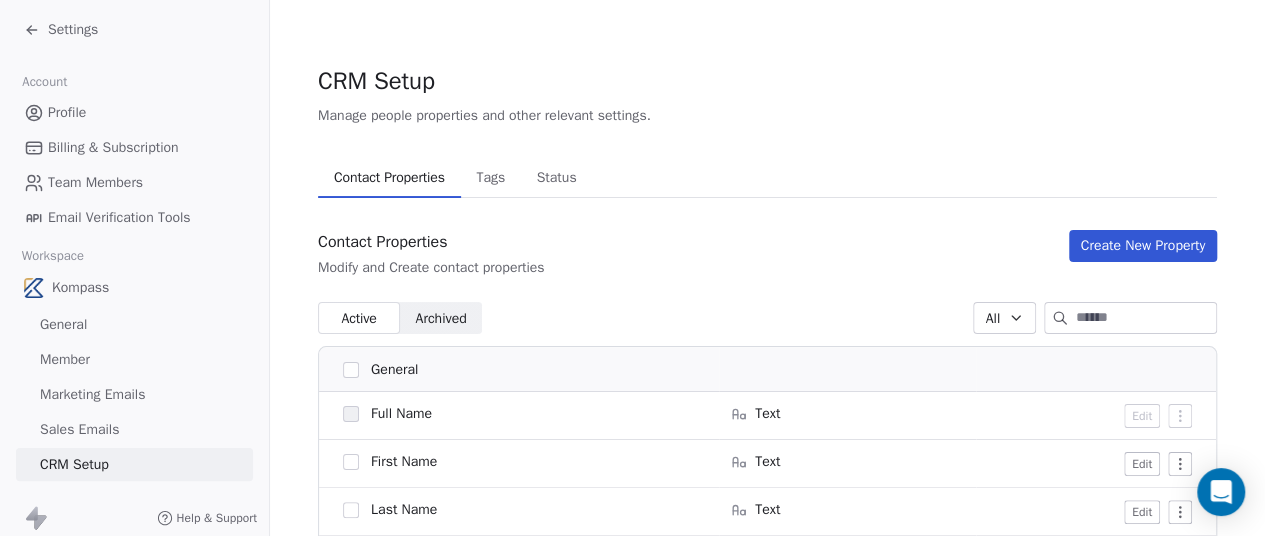 click on "Create New Property" at bounding box center (1143, 246) 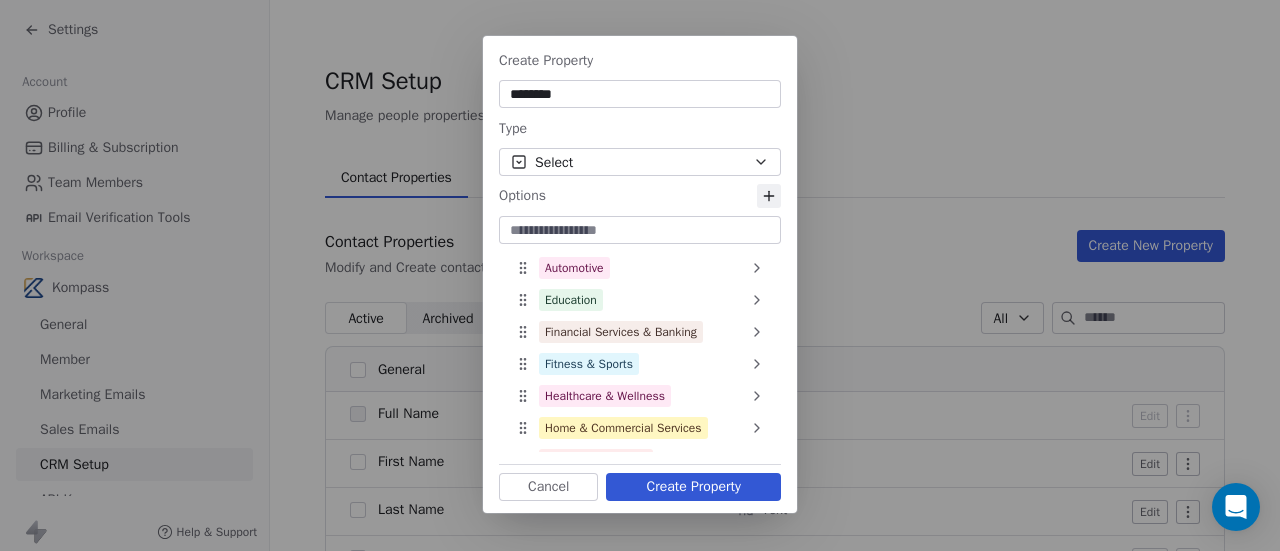 click on "Create Property ******** Type Select Options Automotive Education Financial Services & Banking Fitness & Sports Healthcare & Wellness Home & Commercial Services Hospitality & Travel Professional Services Real Estate & Property Management Restaurant & Catering Retail & E-Commerce SaaS & Tech Other
To pick up a draggable item, press the space bar.
While dragging, use the arrow keys to move the item.
Press space again to drop the item in its new position, or press escape to cancel.
Cancel Create Property" at bounding box center (640, 275) 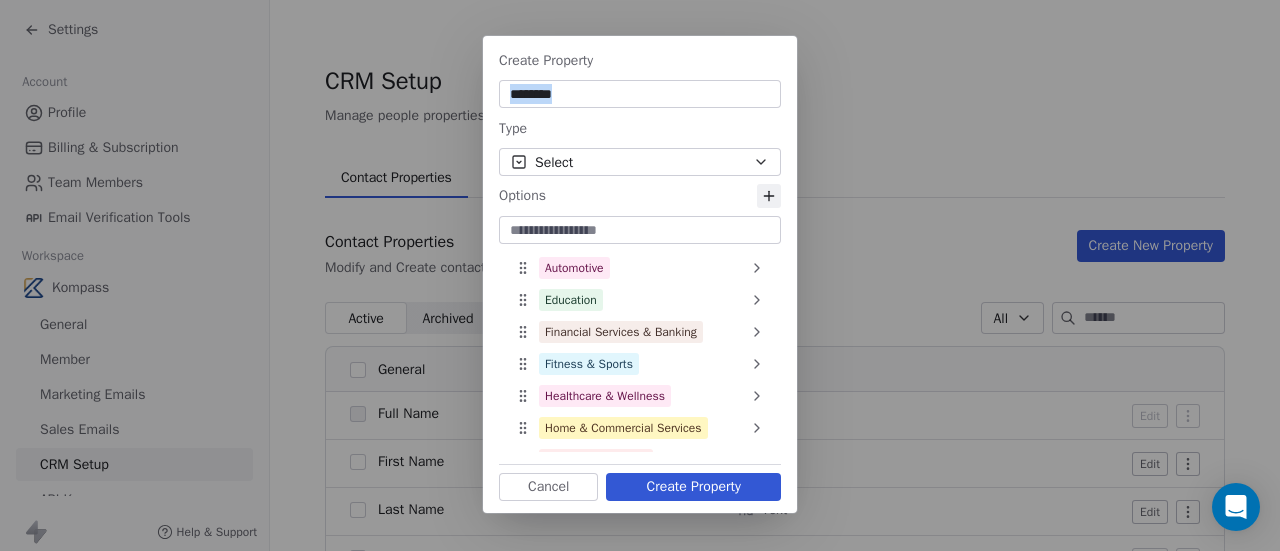 click on "Create Property ******** Type Select Options Automotive Education Financial Services & Banking Fitness & Sports Healthcare & Wellness Home & Commercial Services Hospitality & Travel Professional Services Real Estate & Property Management Restaurant & Catering Retail & E-Commerce SaaS & Tech Other
To pick up a draggable item, press the space bar.
While dragging, use the arrow keys to move the item.
Press space again to drop the item in its new position, or press escape to cancel.
Cancel Create Property" at bounding box center [640, 275] 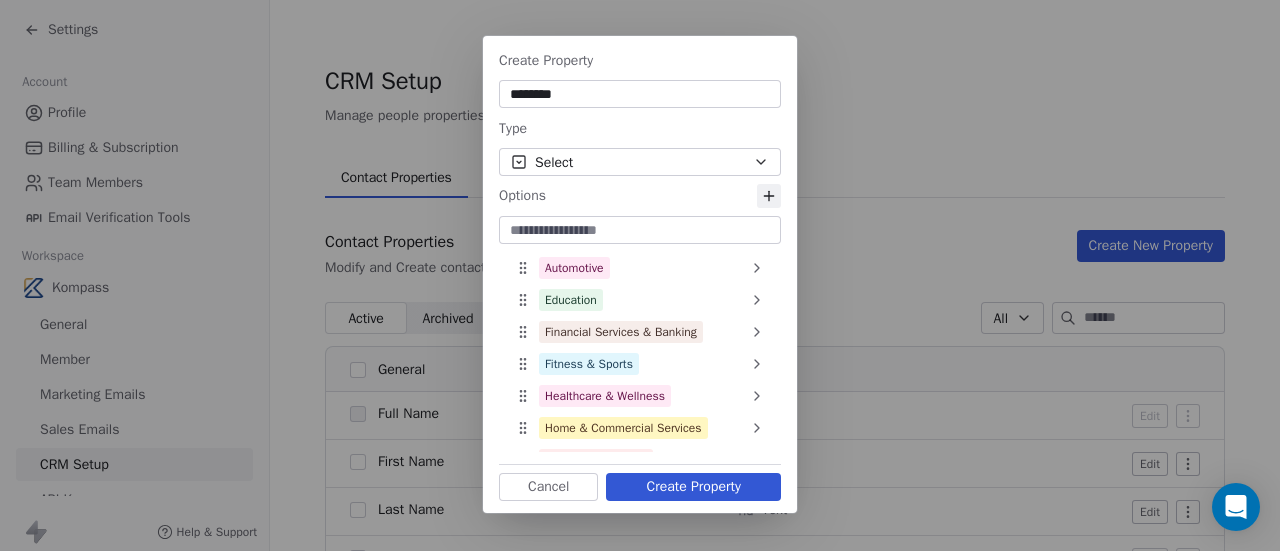 click on "Create Property ******** Type Select Options Automotive Education Financial Services & Banking Fitness & Sports Healthcare & Wellness Home & Commercial Services Hospitality & Travel Professional Services Real Estate & Property Management Restaurant & Catering Retail & E-Commerce SaaS & Tech Other
To pick up a draggable item, press the space bar.
While dragging, use the arrow keys to move the item.
Press space again to drop the item in its new position, or press escape to cancel.
Cancel Create Property" at bounding box center (640, 275) 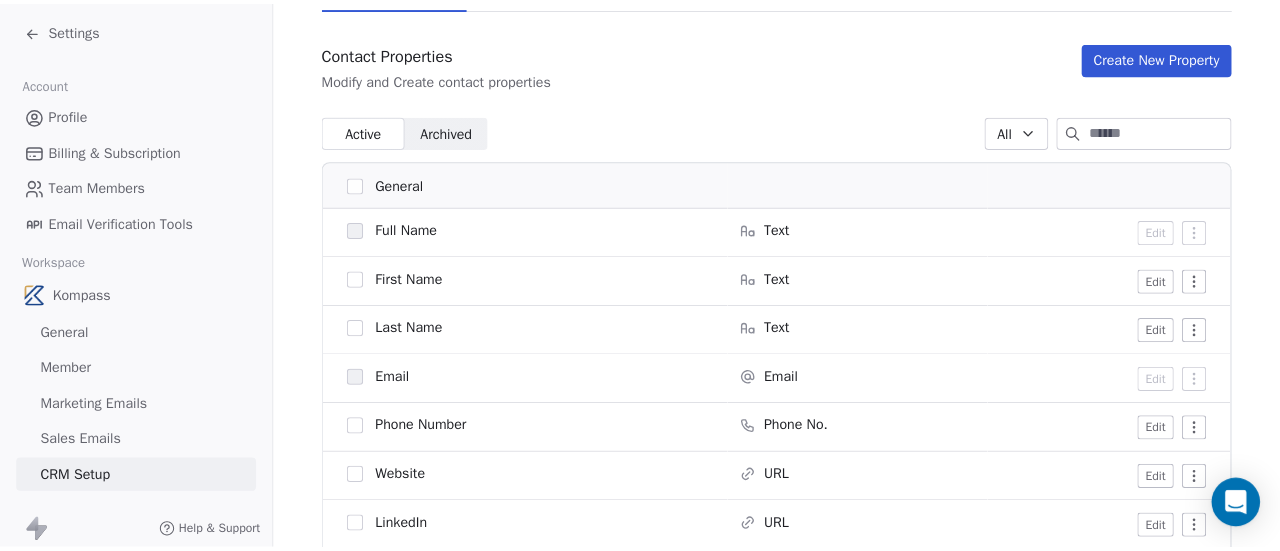 scroll, scrollTop: 0, scrollLeft: 0, axis: both 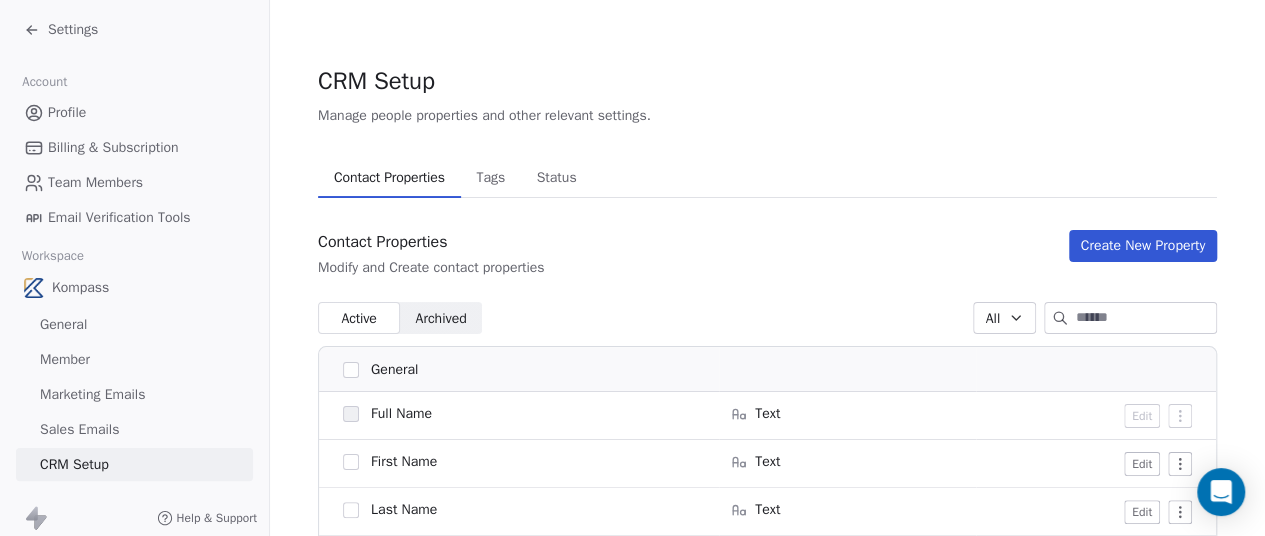click on "Active Active" at bounding box center [359, 318] 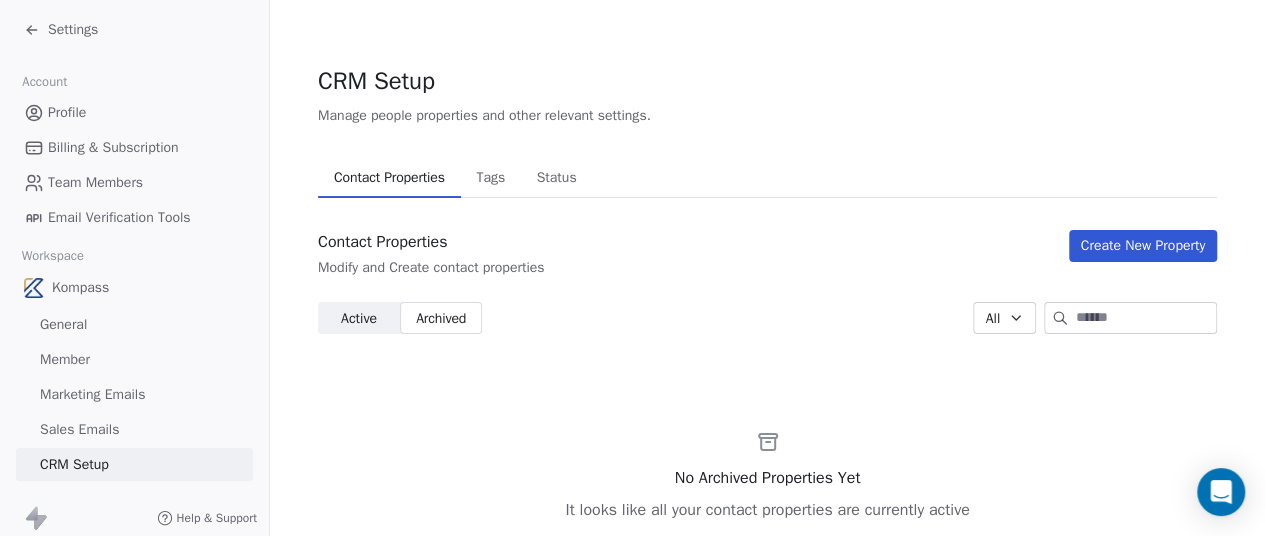 click on "Active Active" at bounding box center (359, 318) 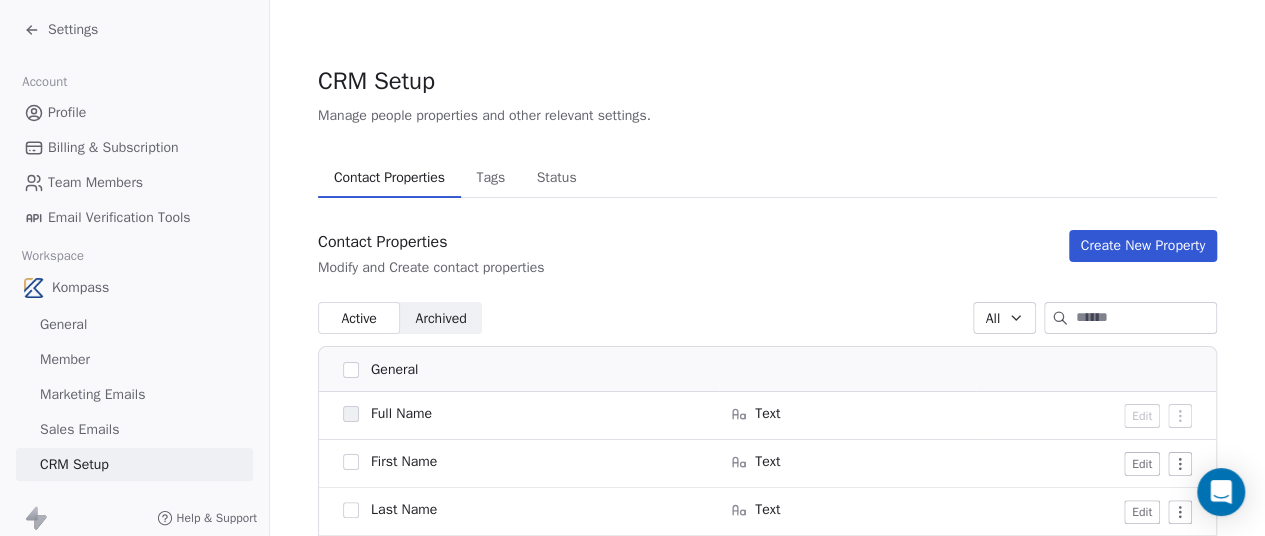 click on "Create New Property" at bounding box center (1143, 246) 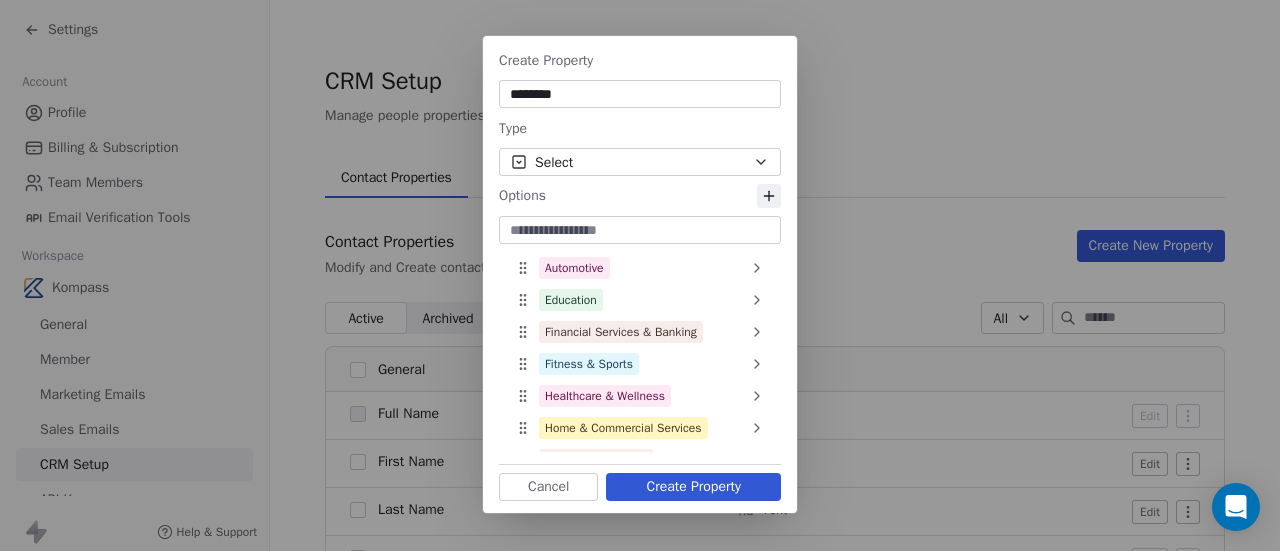 click on "Cancel" at bounding box center [548, 487] 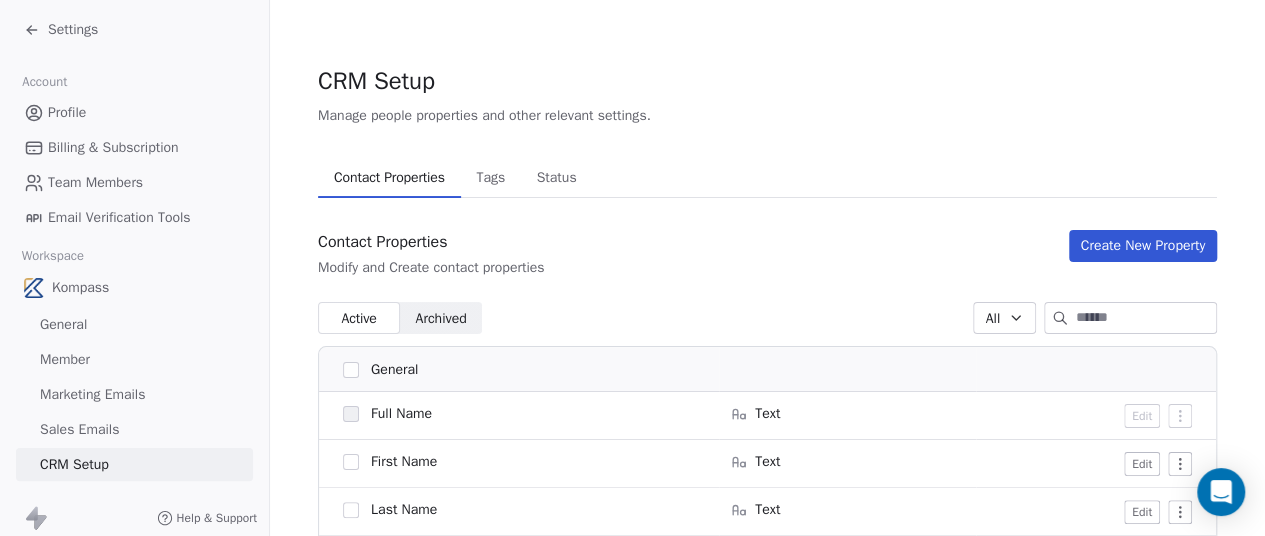 click 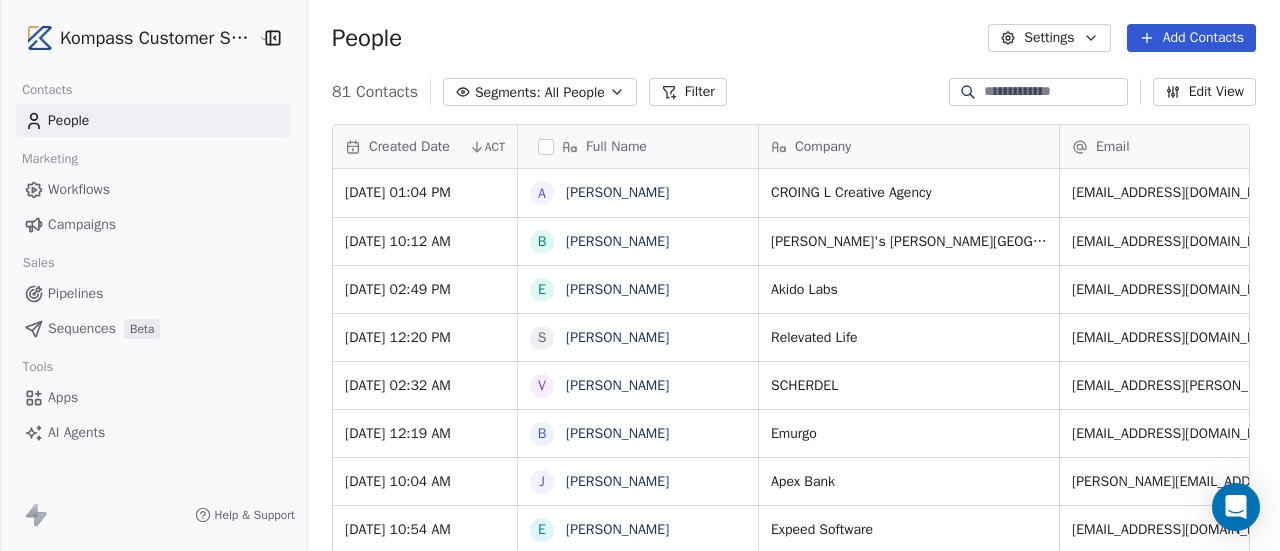 scroll, scrollTop: 16, scrollLeft: 16, axis: both 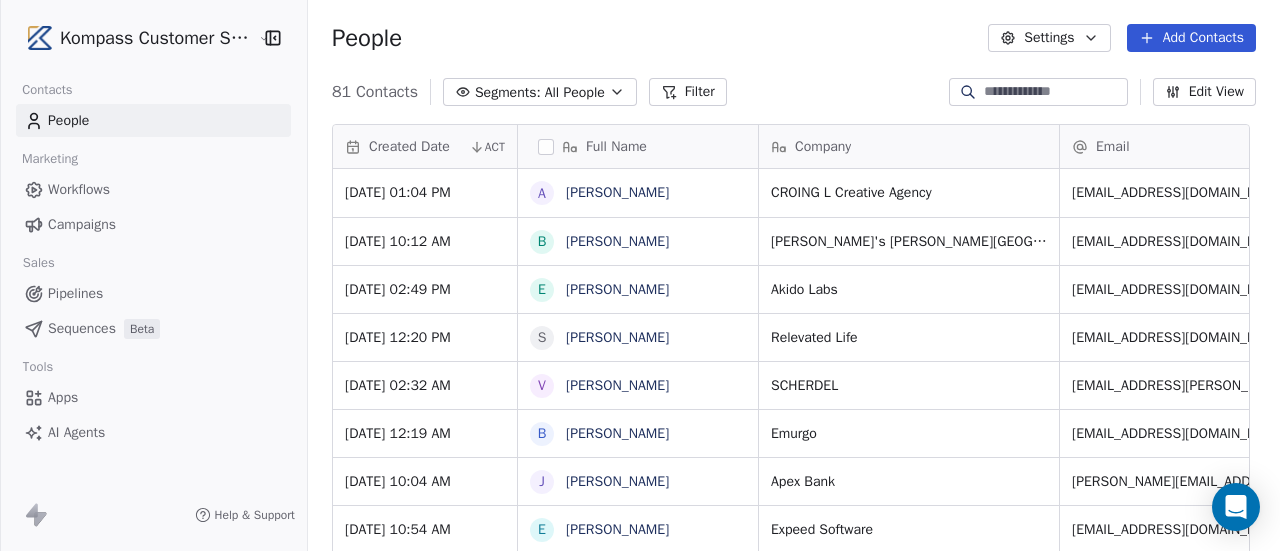 click 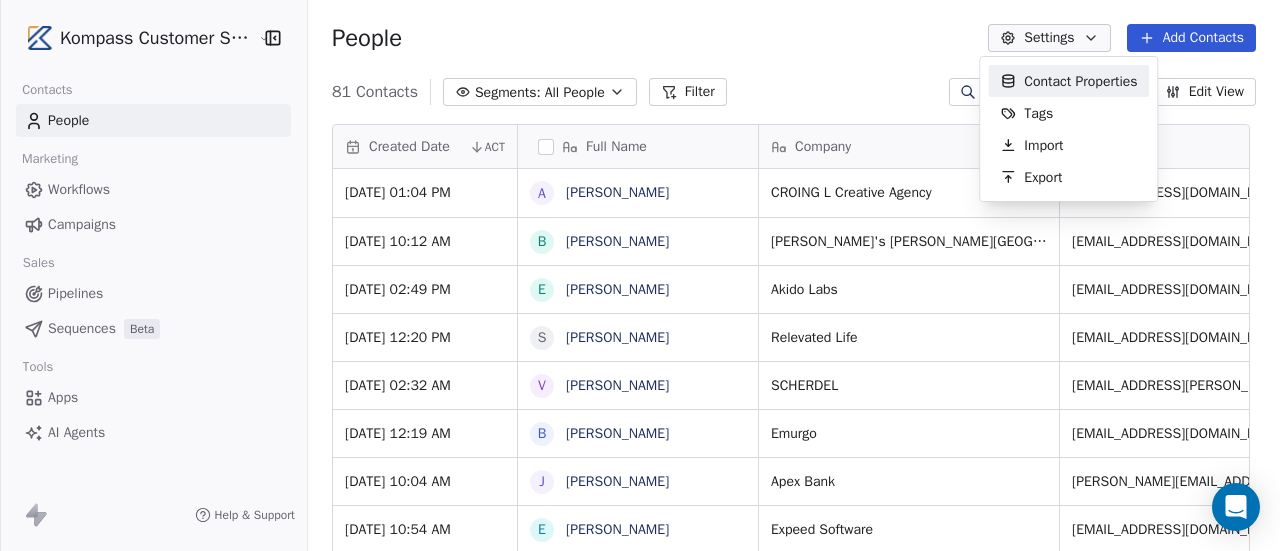 click on "Contact Properties" at bounding box center (1080, 81) 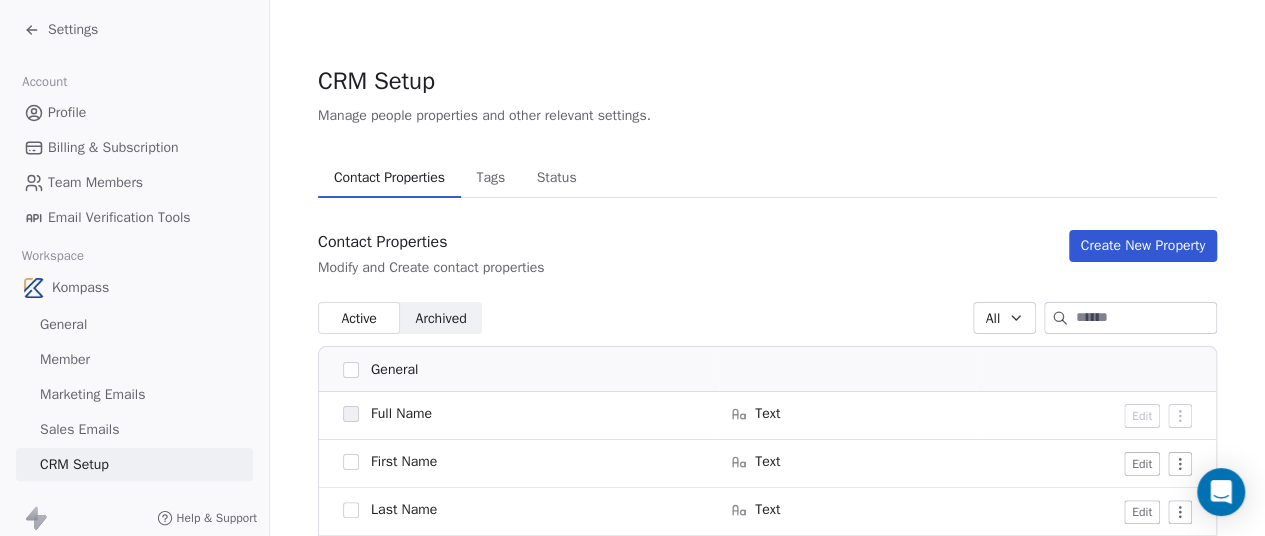 click on "Create New Property" at bounding box center (1143, 246) 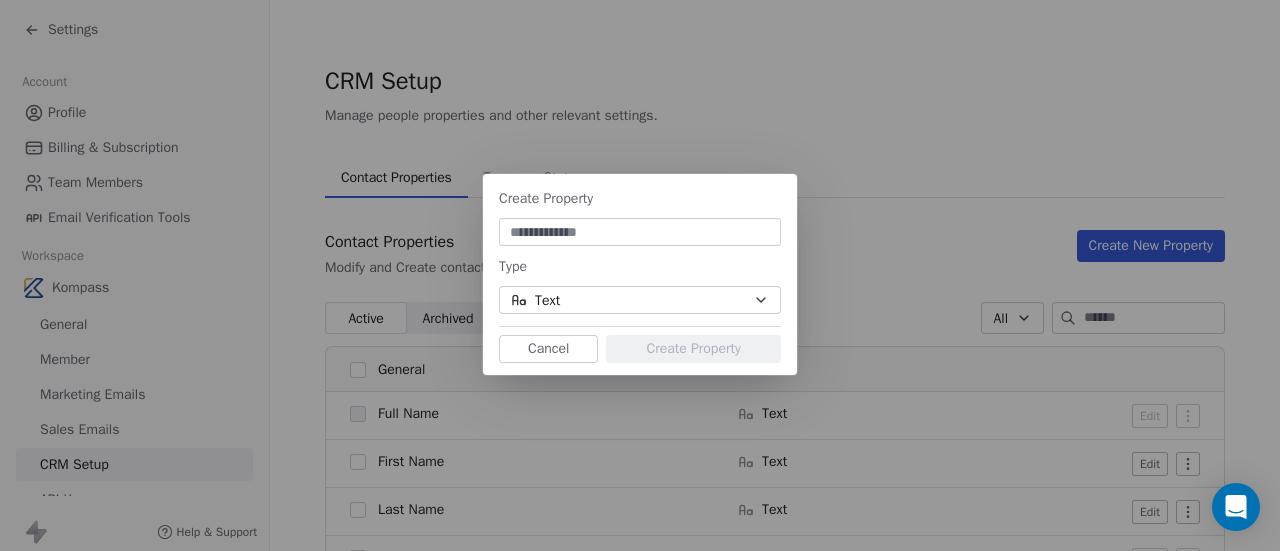 click at bounding box center [640, 232] 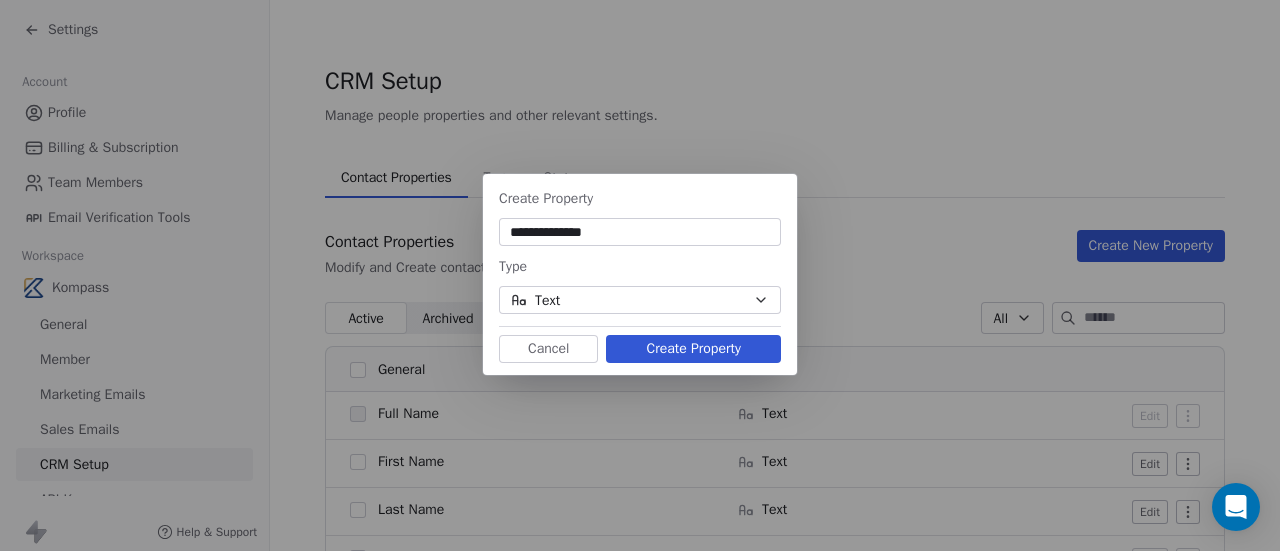 type on "**********" 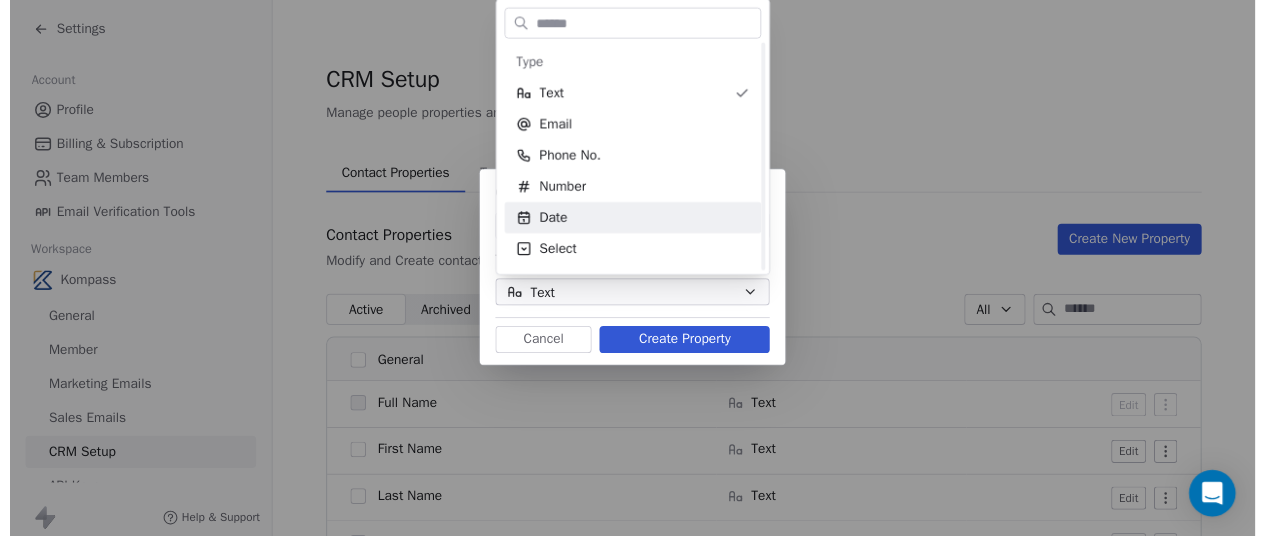 scroll, scrollTop: 100, scrollLeft: 0, axis: vertical 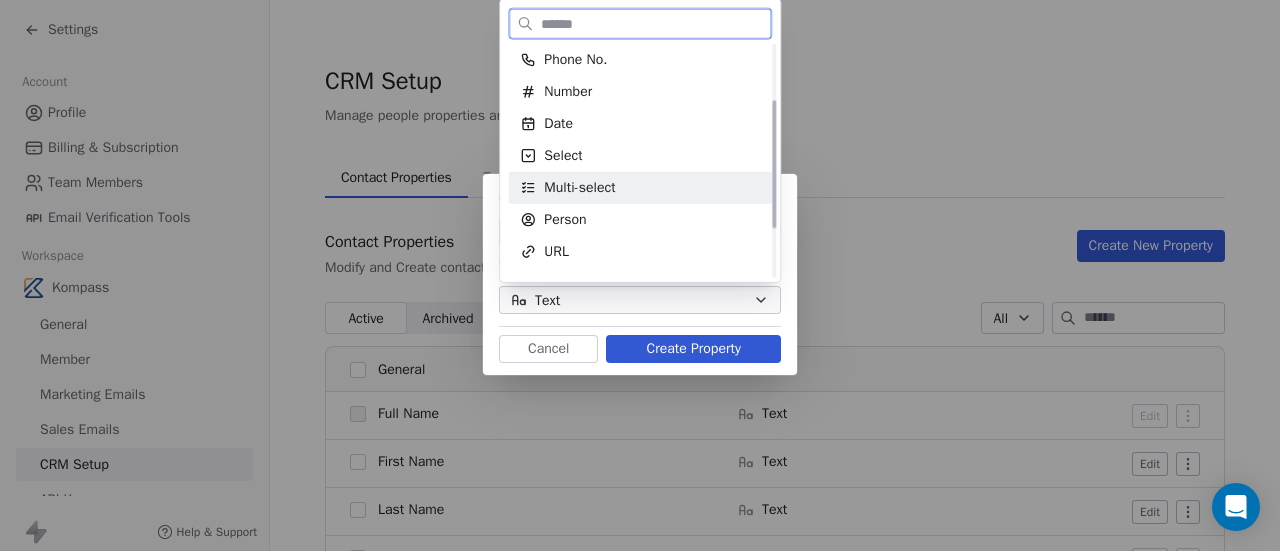 click on "Multi-select" at bounding box center (579, 188) 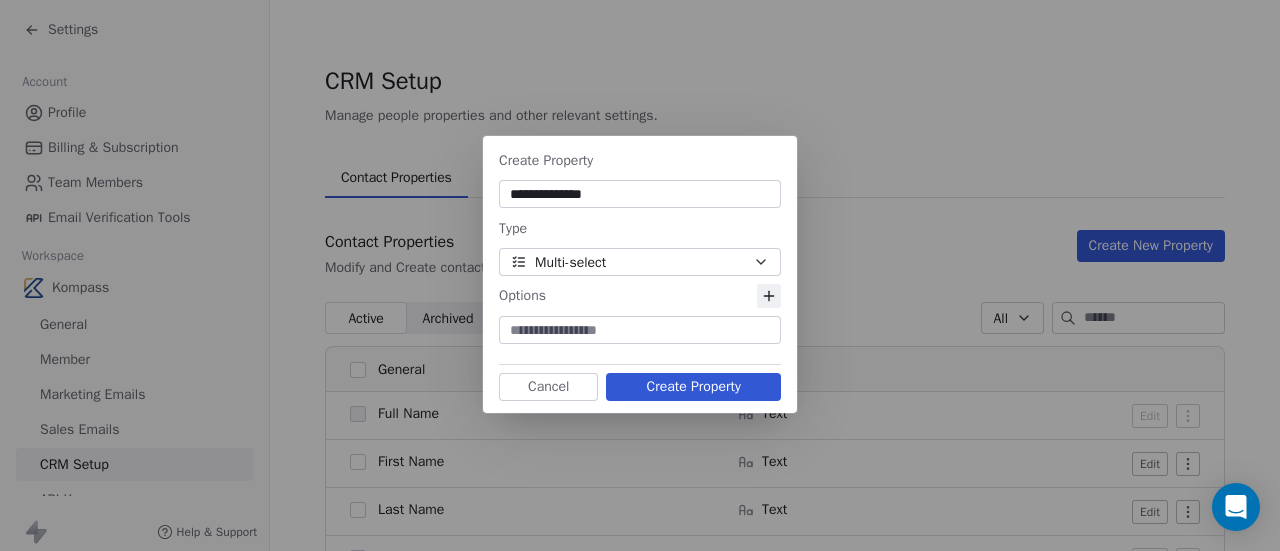 click at bounding box center (640, 330) 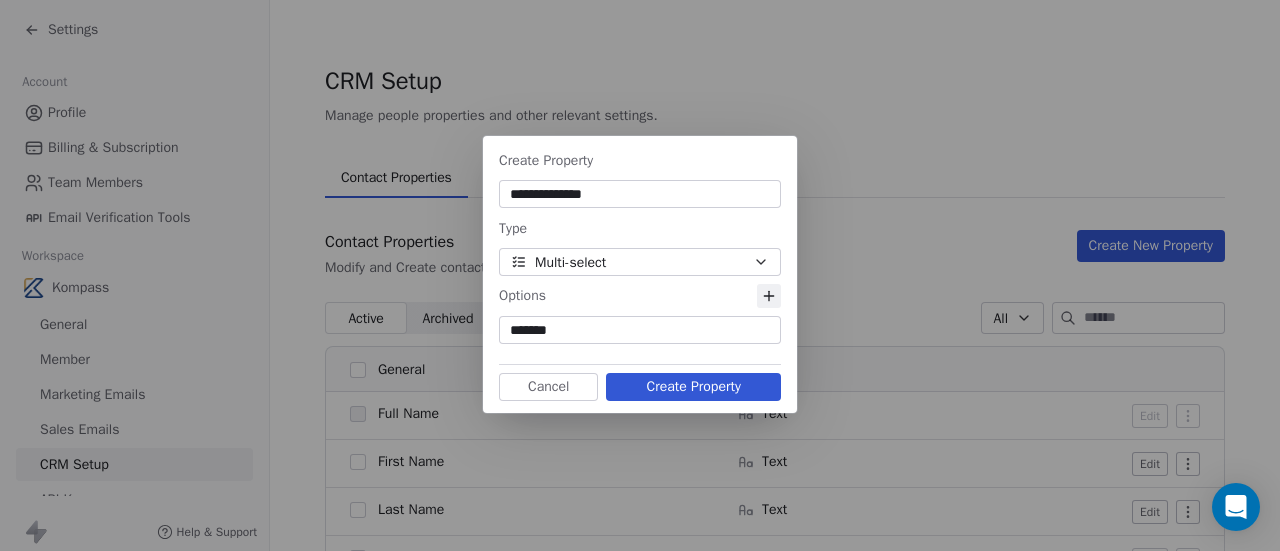 type on "********" 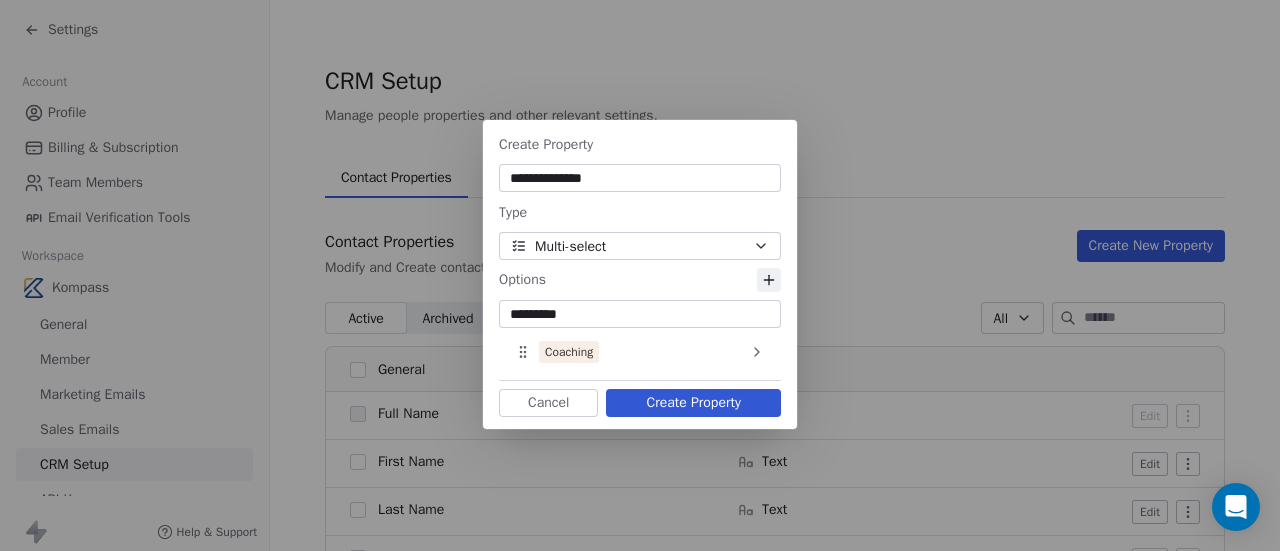 type on "**********" 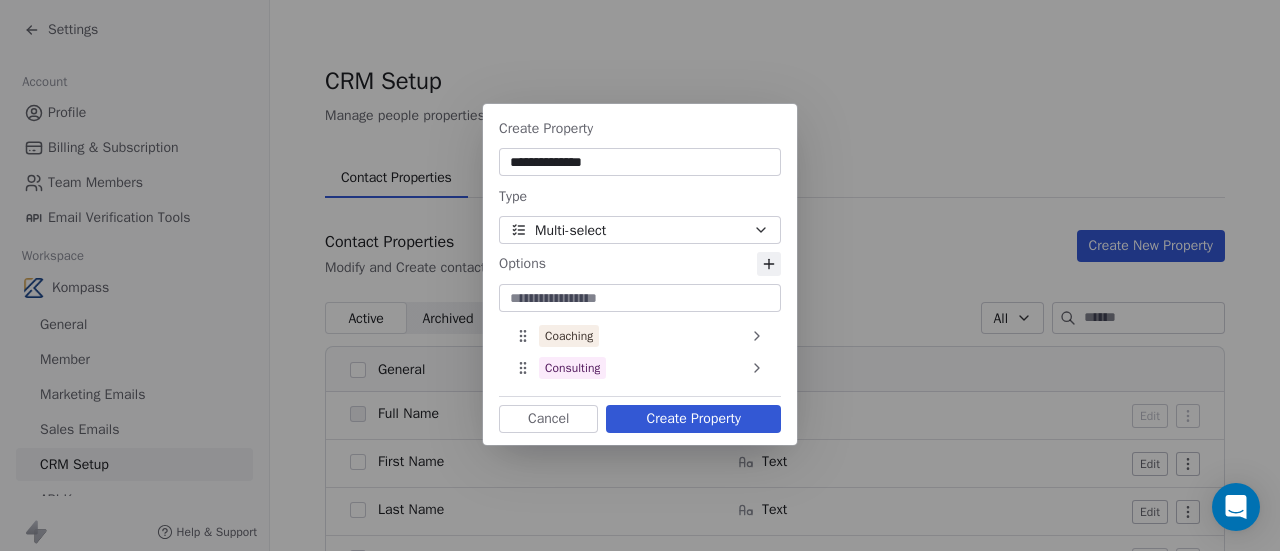 click at bounding box center (640, 298) 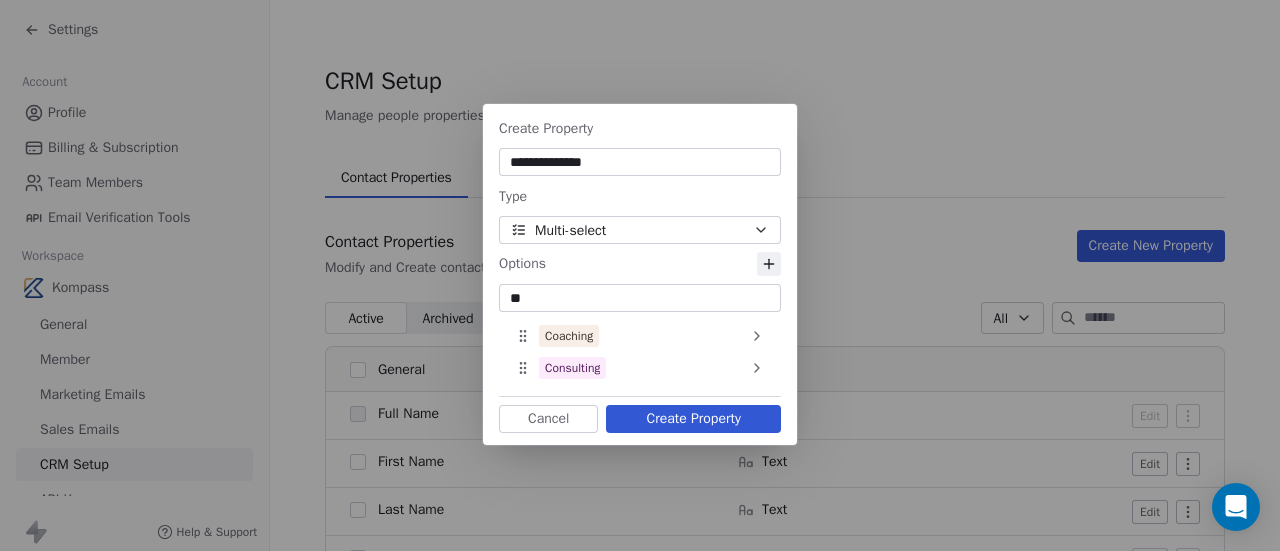 type on "*" 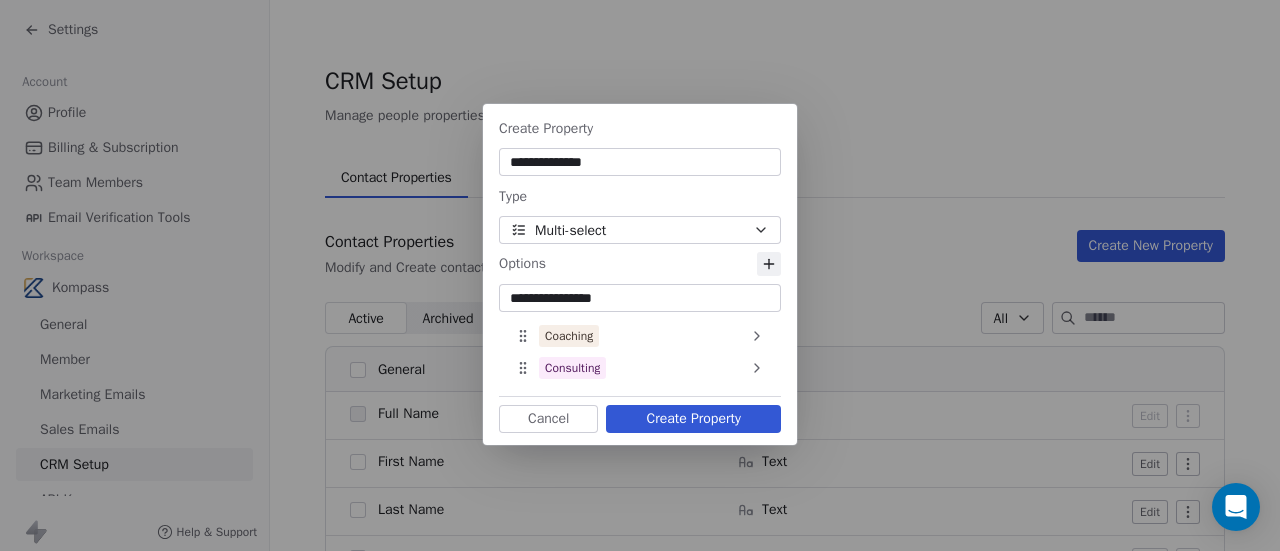 type on "**********" 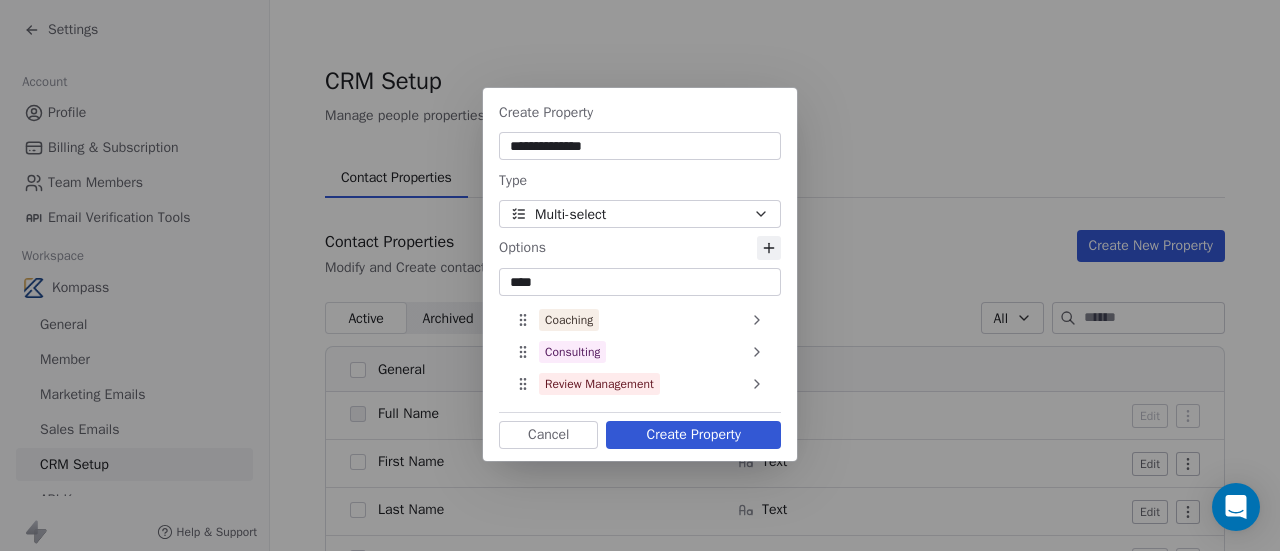 type on "*****" 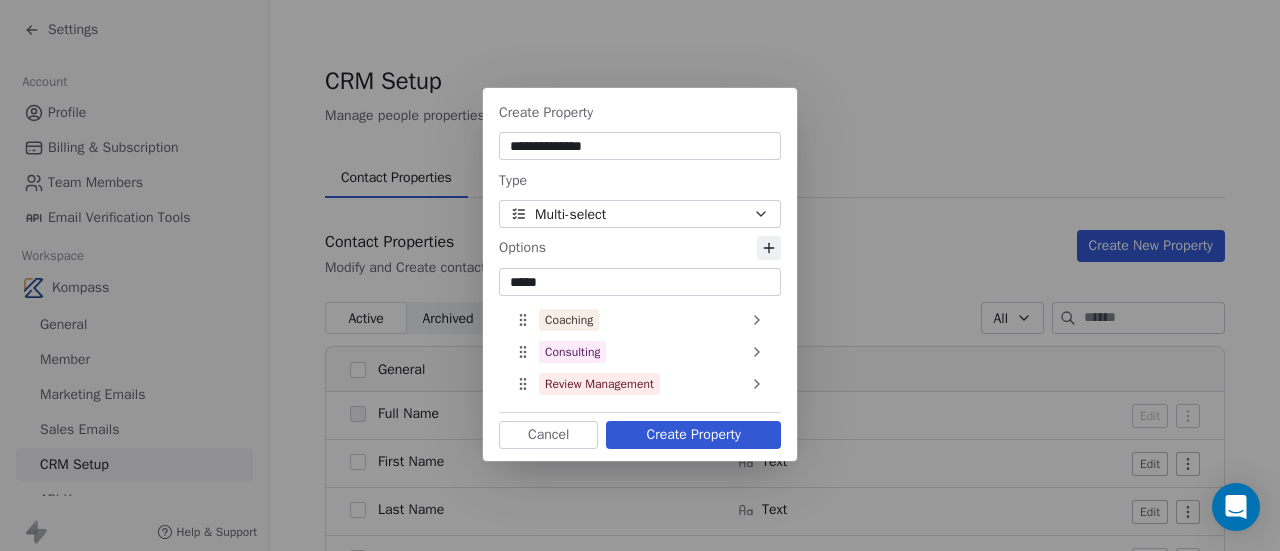 type 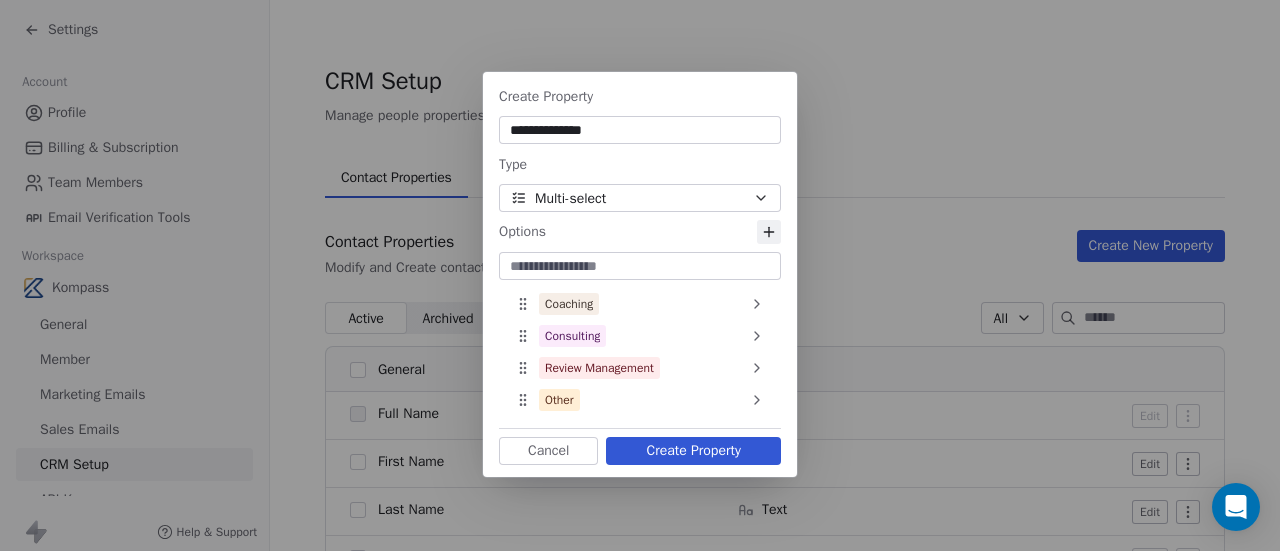 click on "Create Property" at bounding box center (693, 451) 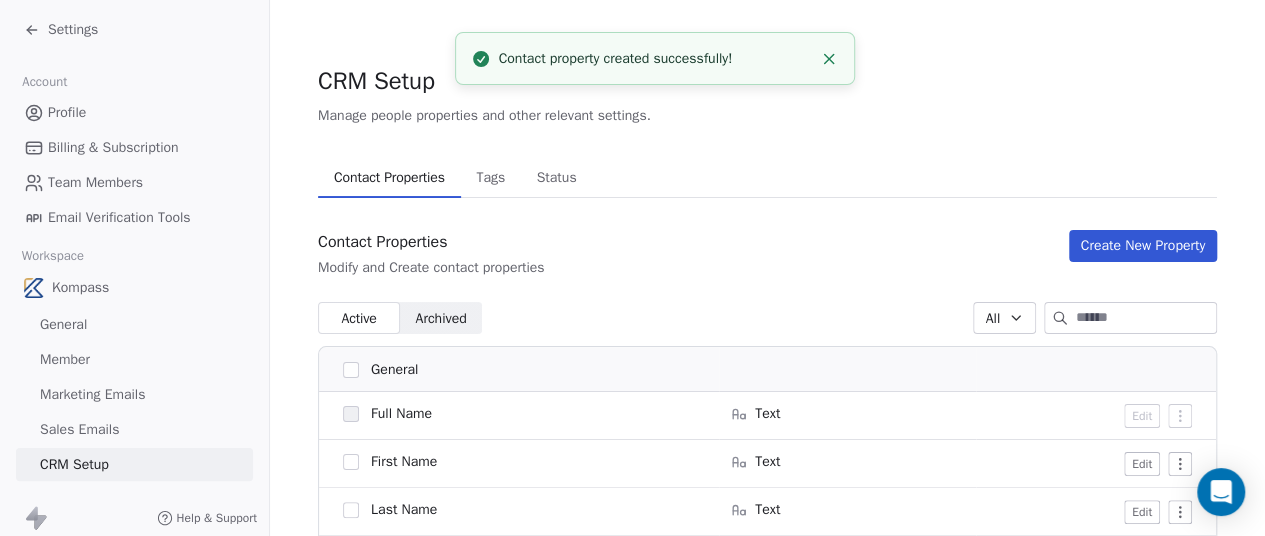 click 